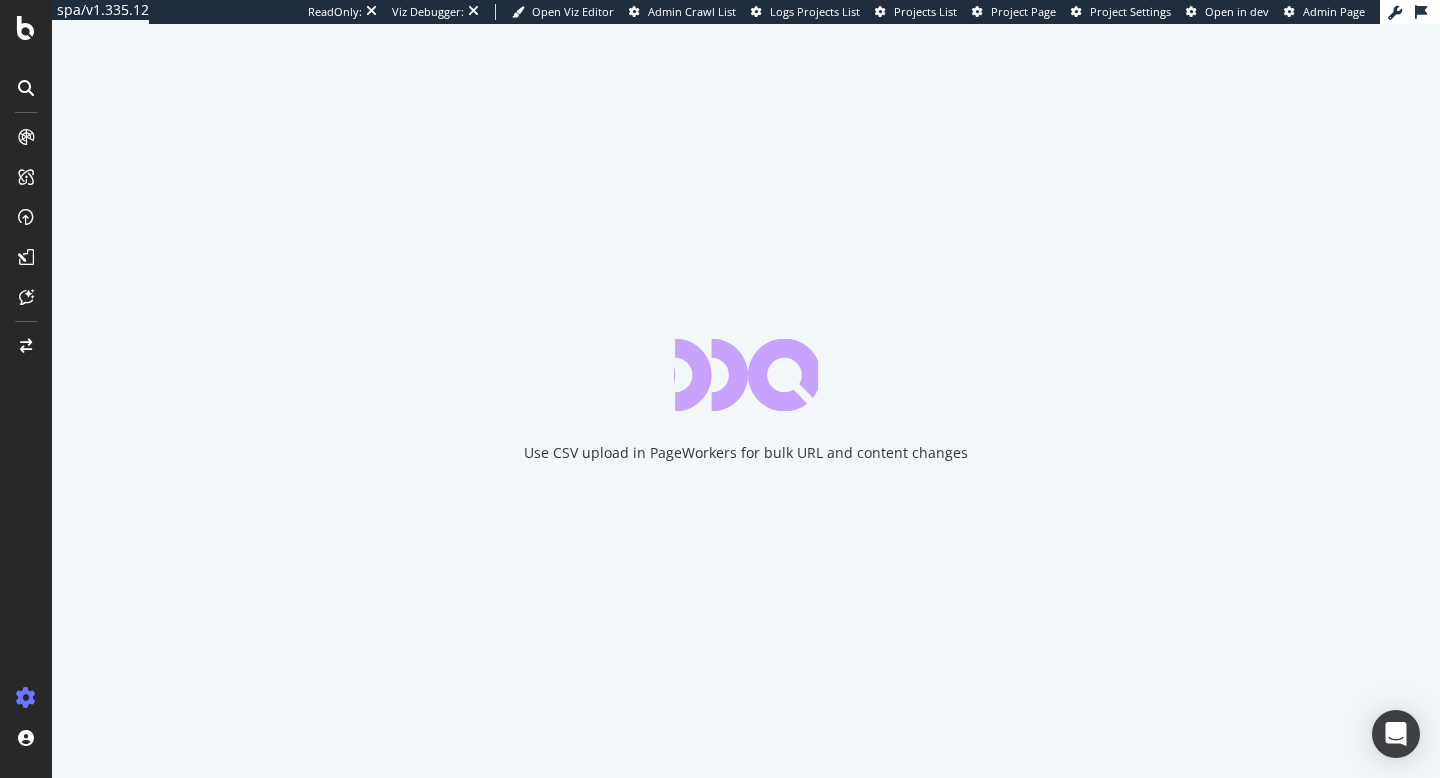 scroll, scrollTop: 0, scrollLeft: 0, axis: both 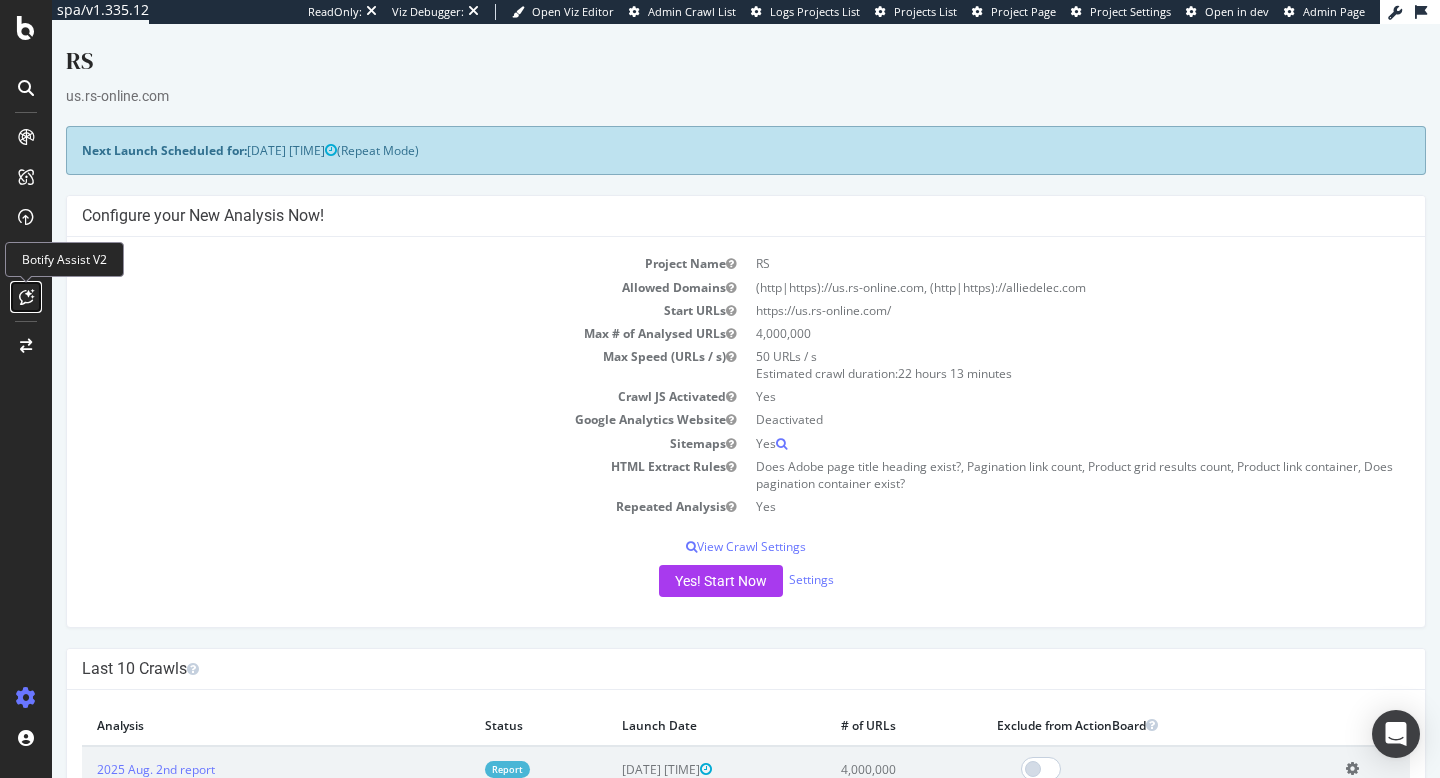 click at bounding box center [26, 297] 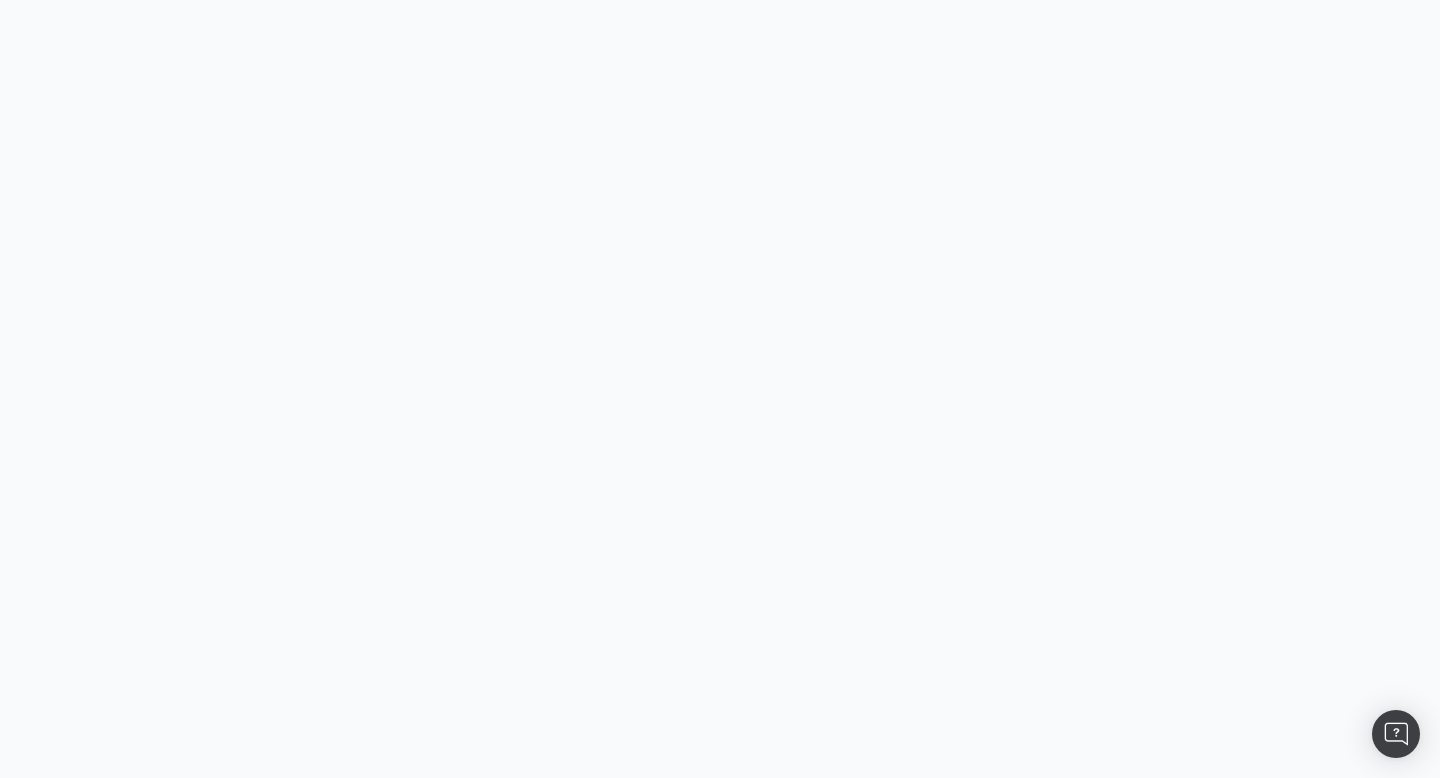 scroll, scrollTop: 0, scrollLeft: 0, axis: both 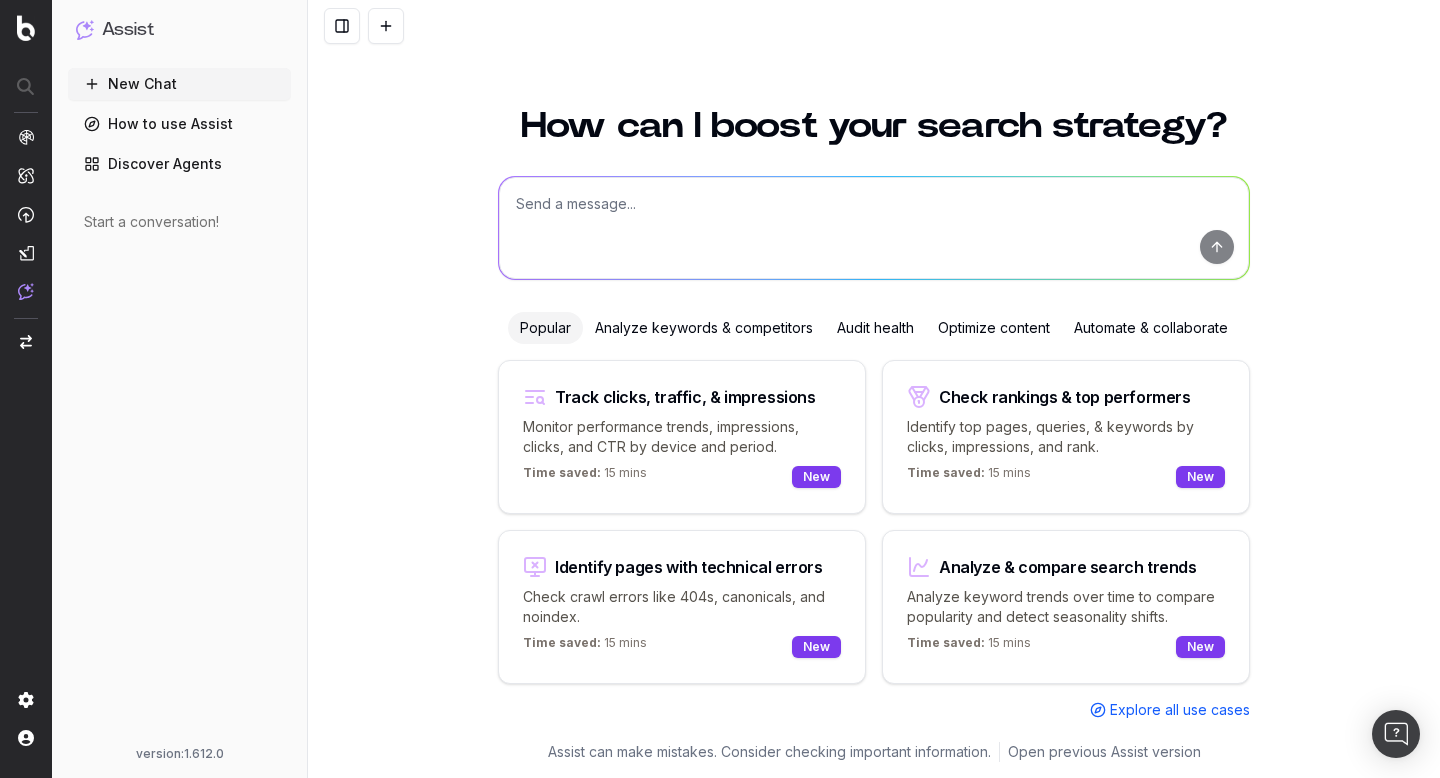 click at bounding box center (874, 228) 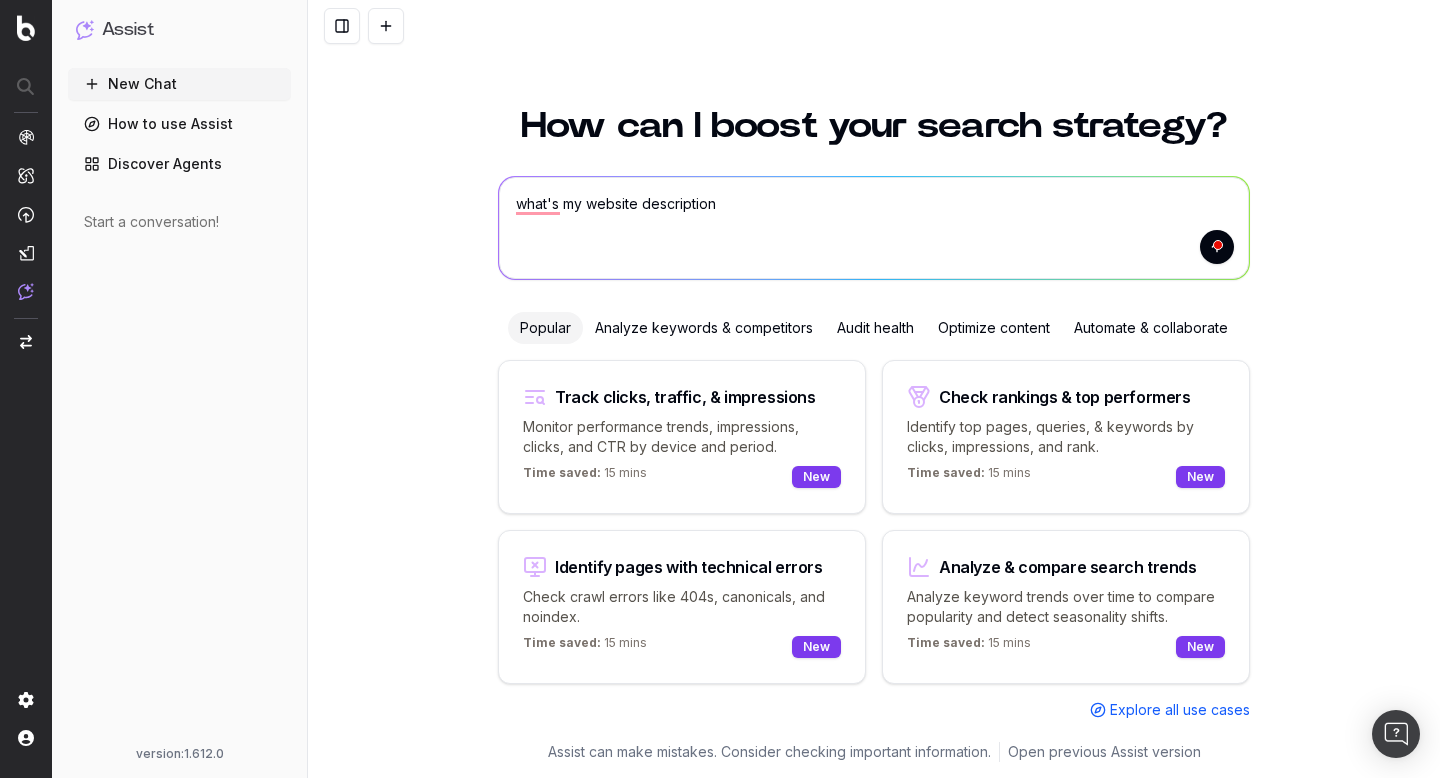type on "what's my website description?" 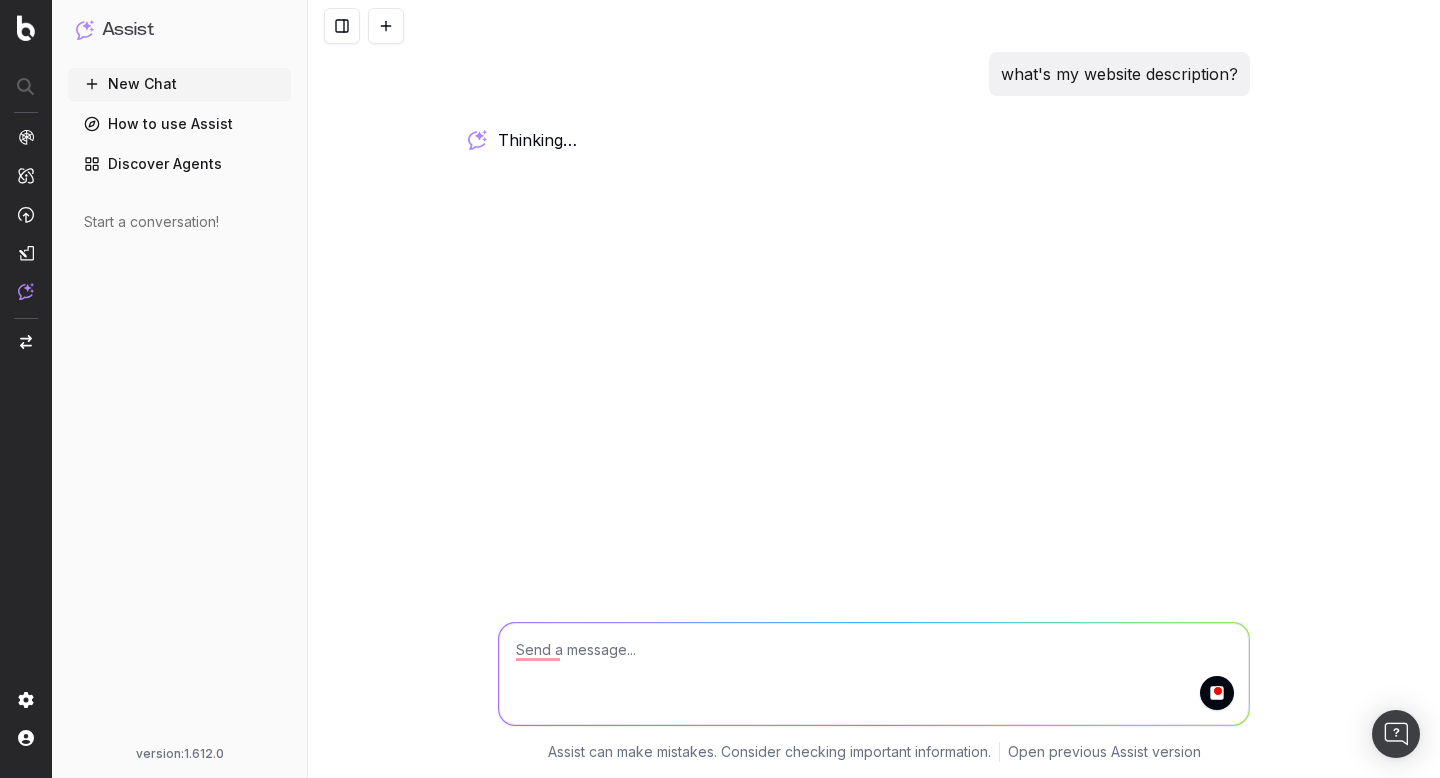 scroll, scrollTop: 0, scrollLeft: 0, axis: both 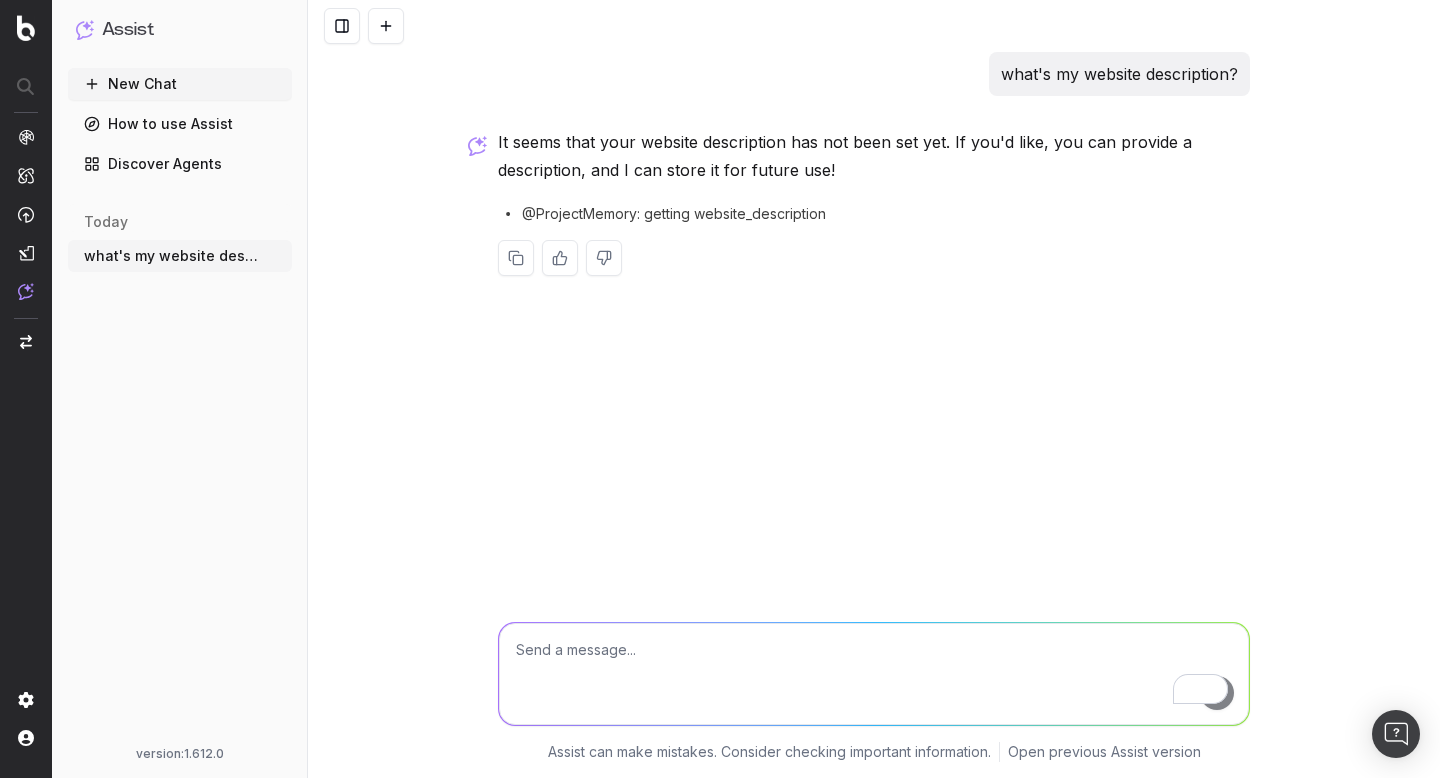 paste on "Allied Electronics (now RS Americas) is a multi-channel distributor of industrial and electronic components, providing products and solutions to design, build, and maintain industrial equipment across the Americas." 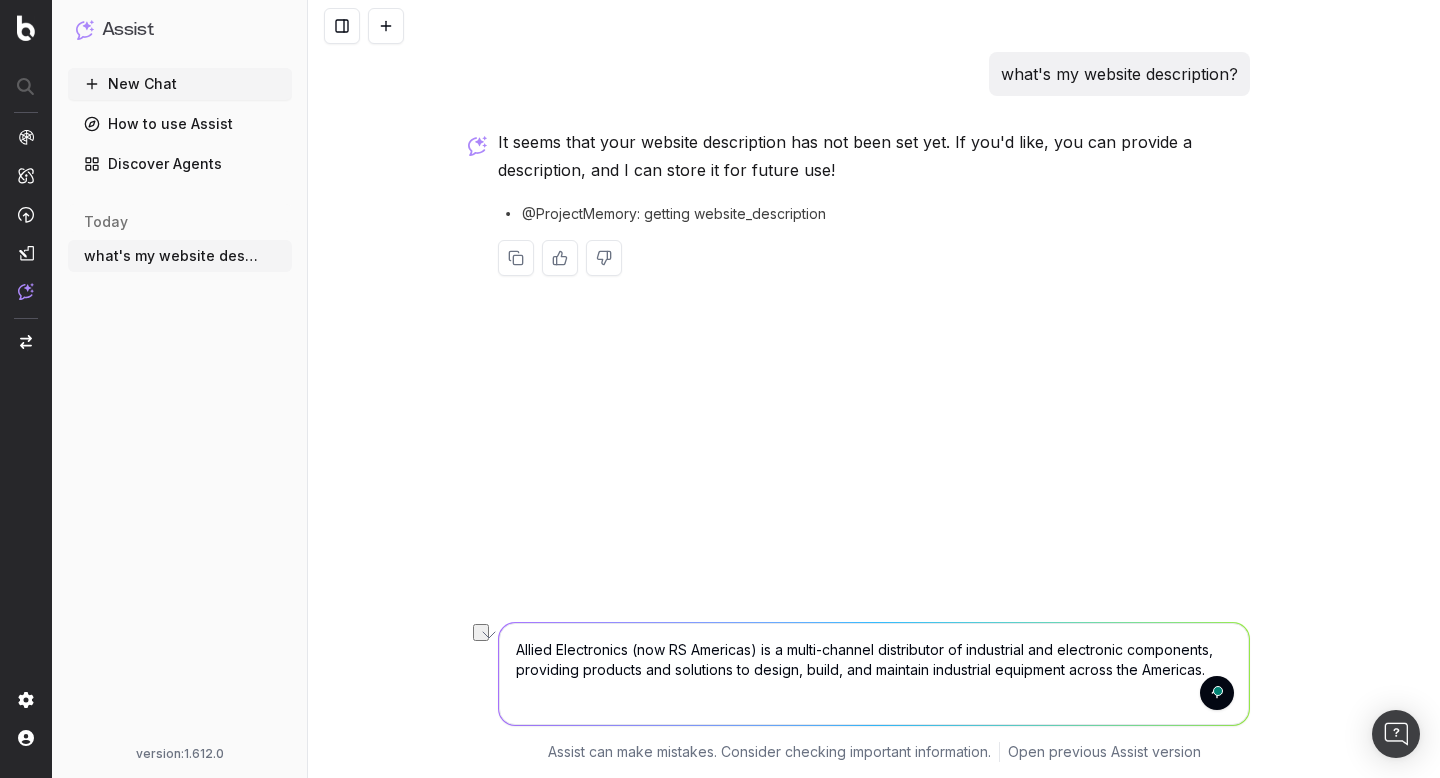 drag, startPoint x: 762, startPoint y: 653, endPoint x: 640, endPoint y: 652, distance: 122.0041 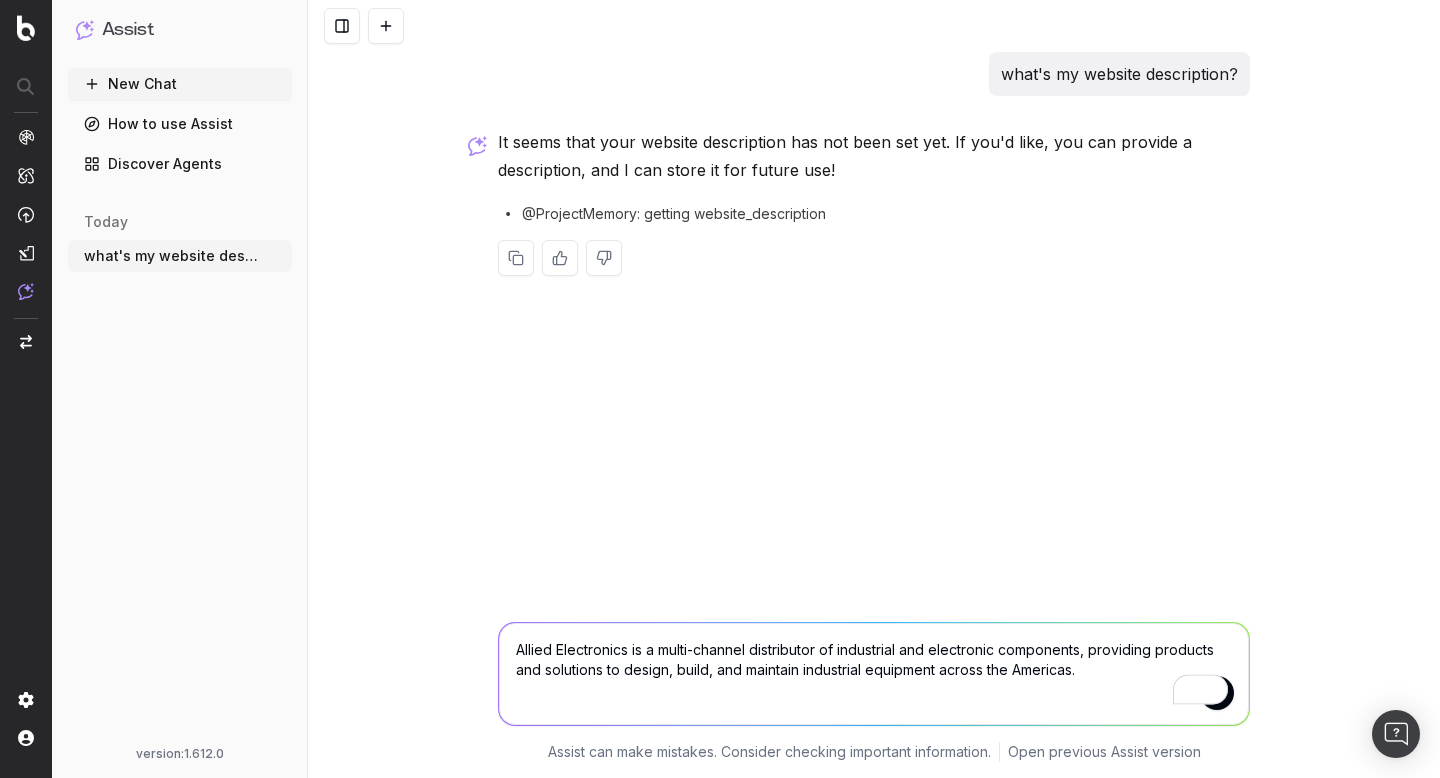 drag, startPoint x: 690, startPoint y: 647, endPoint x: 954, endPoint y: 672, distance: 265.18106 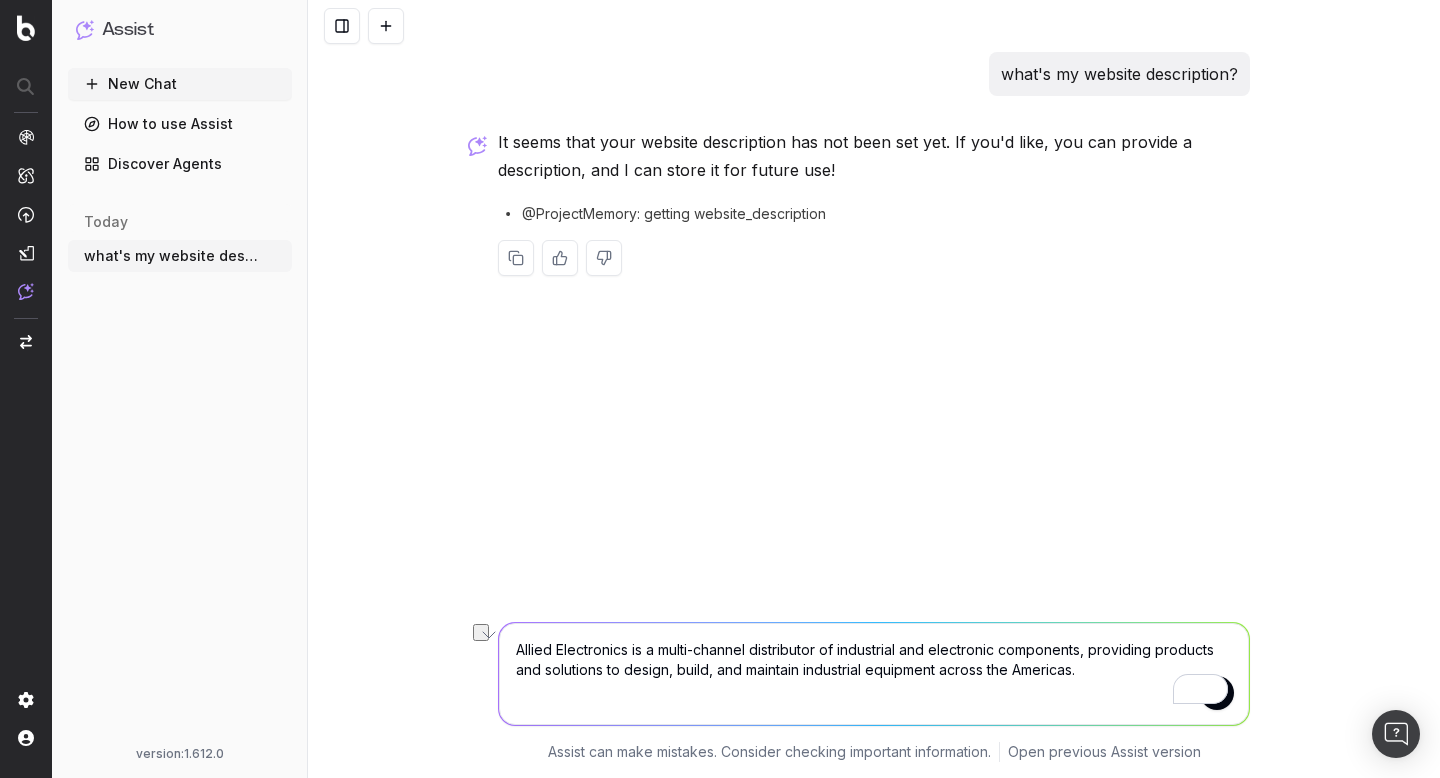 drag, startPoint x: 1124, startPoint y: 673, endPoint x: 947, endPoint y: 667, distance: 177.10167 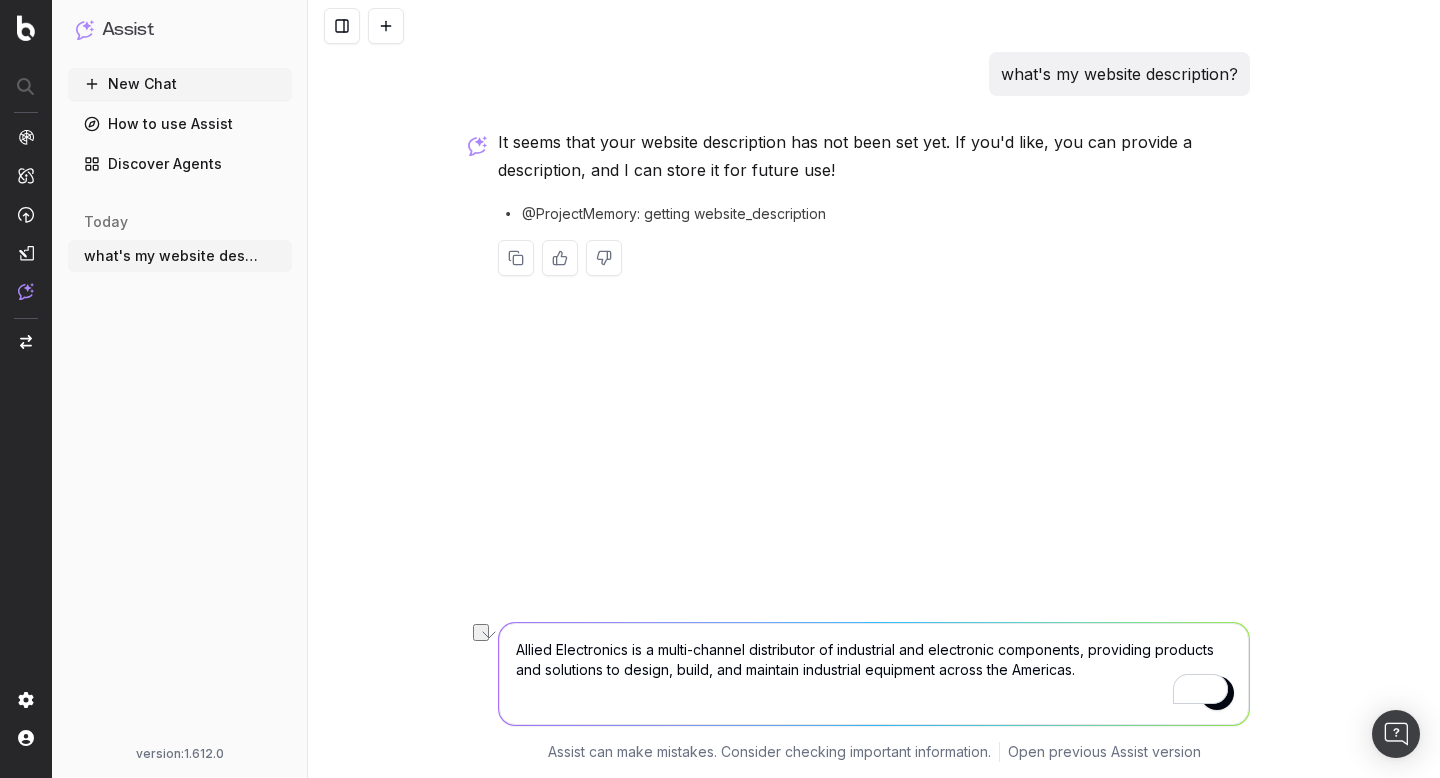 click on "Allied Electronics is a multi-channel distributor of industrial and electronic components, providing products and solutions to design, build, and maintain industrial equipment across the Americas." at bounding box center [874, 674] 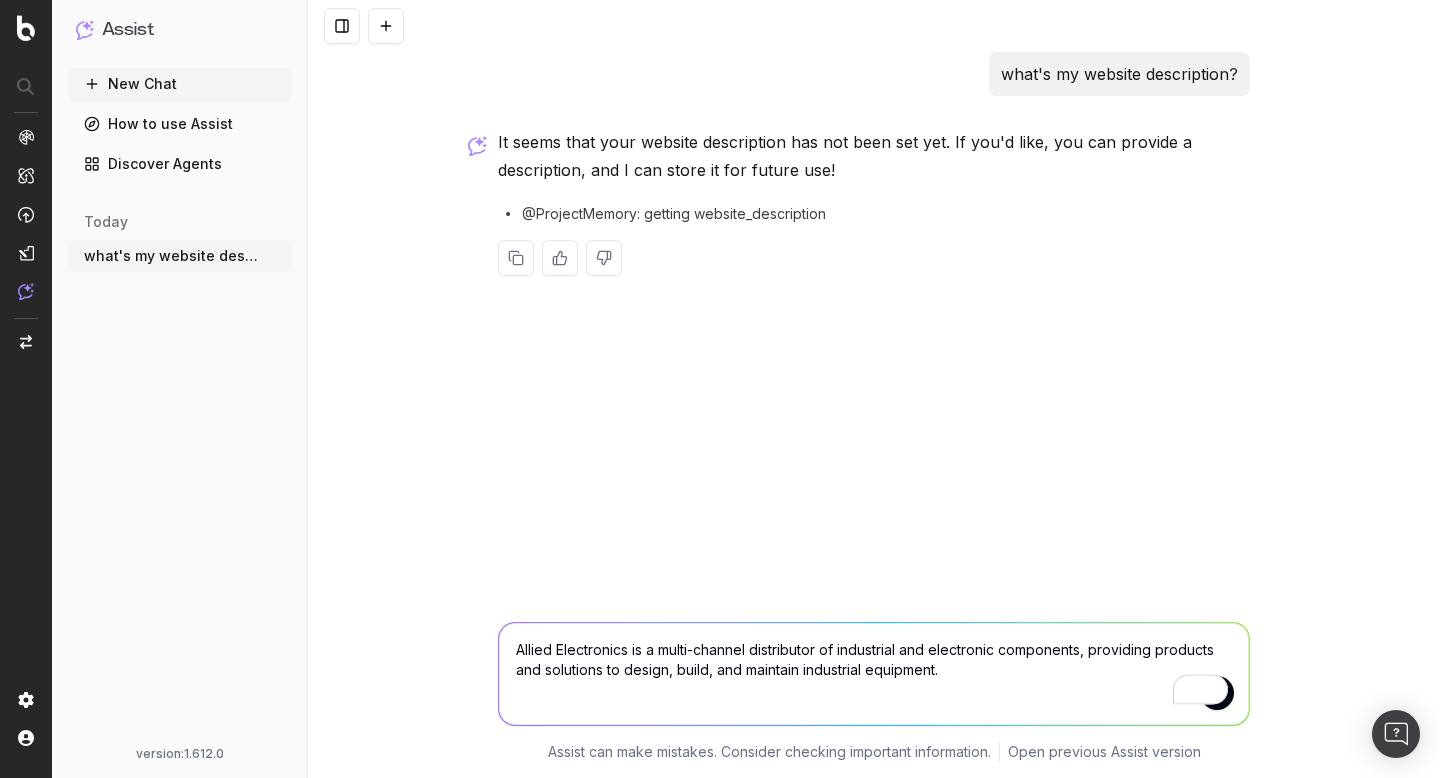 type on "Allied Electronics is a multi-channel distributor of industrial and electronic components, providing products and solutions to design, build, and maintain industrial equipment." 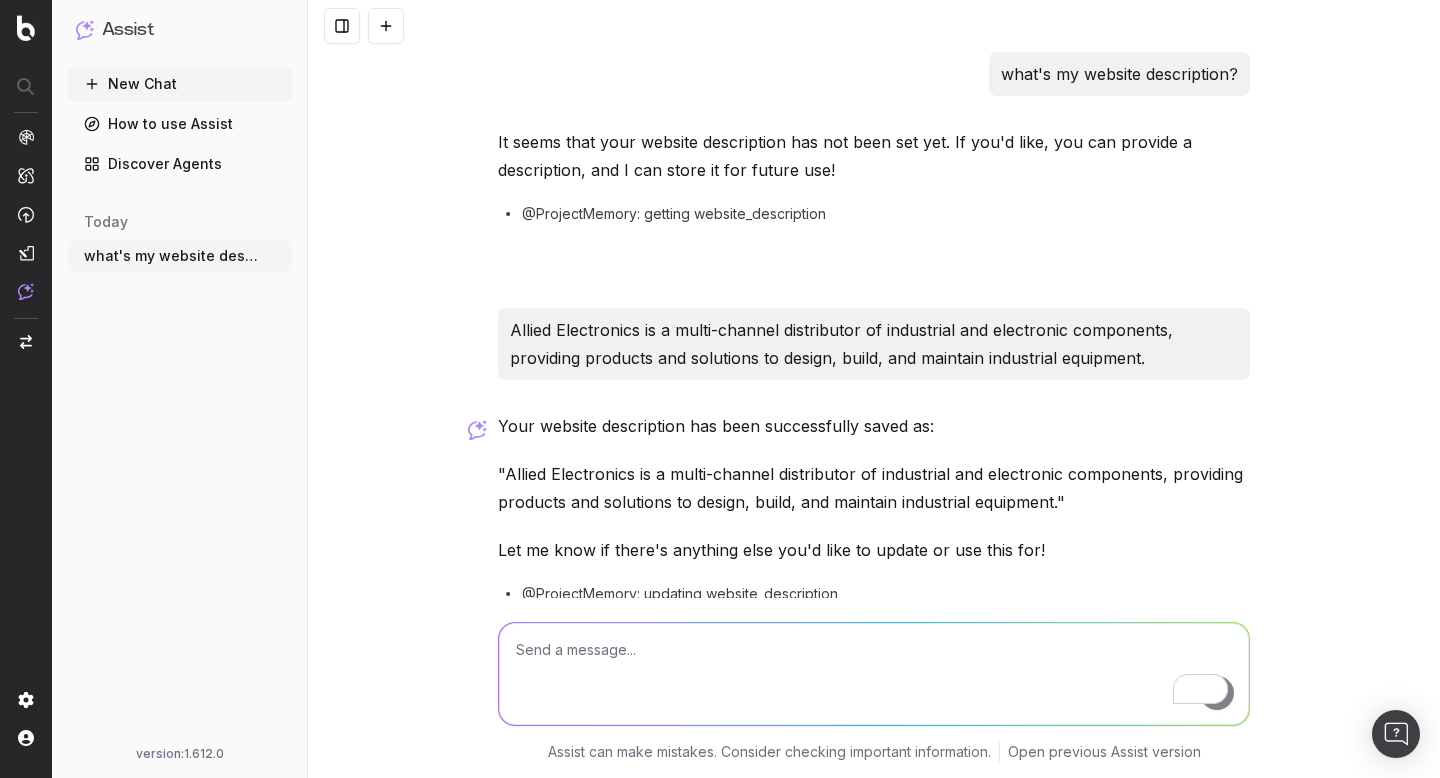scroll, scrollTop: 90, scrollLeft: 0, axis: vertical 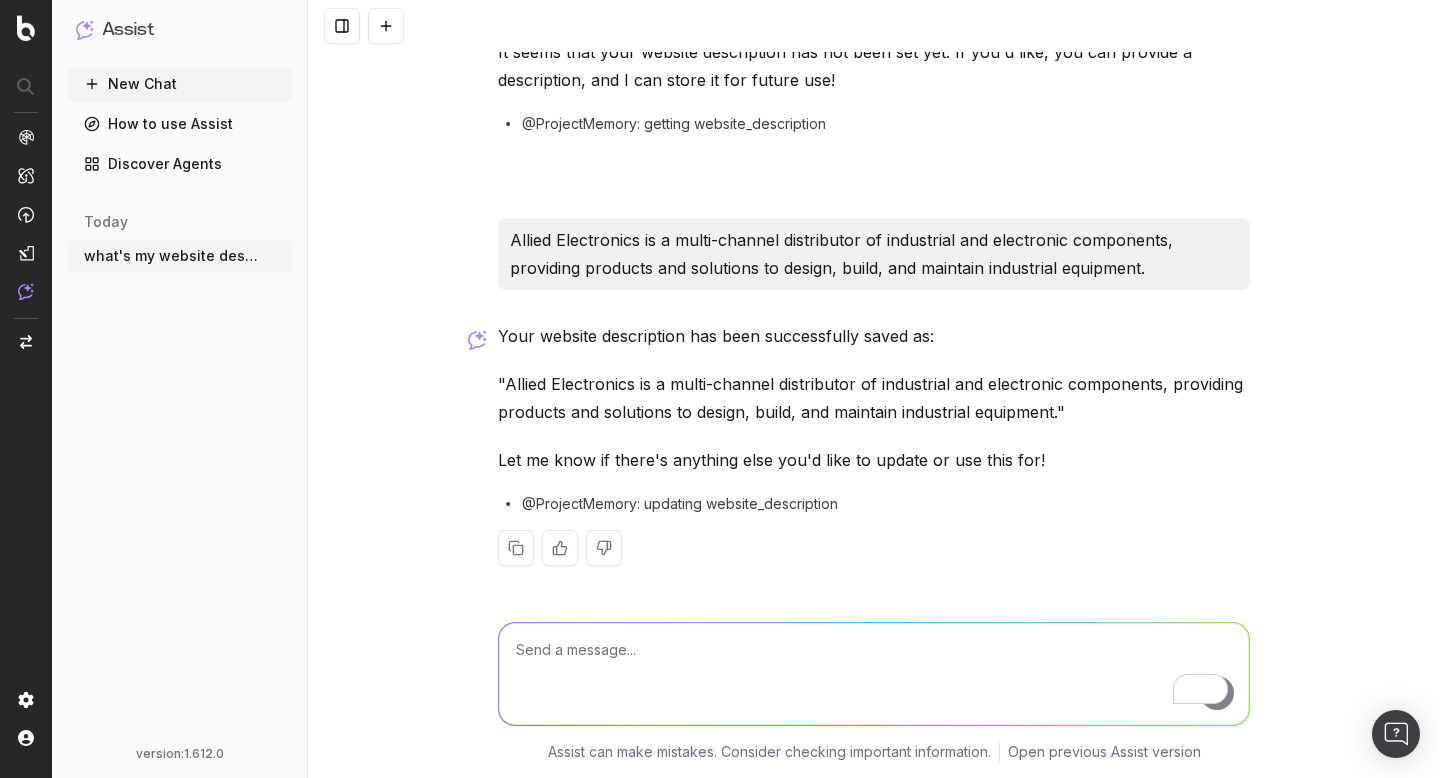 click at bounding box center (874, 674) 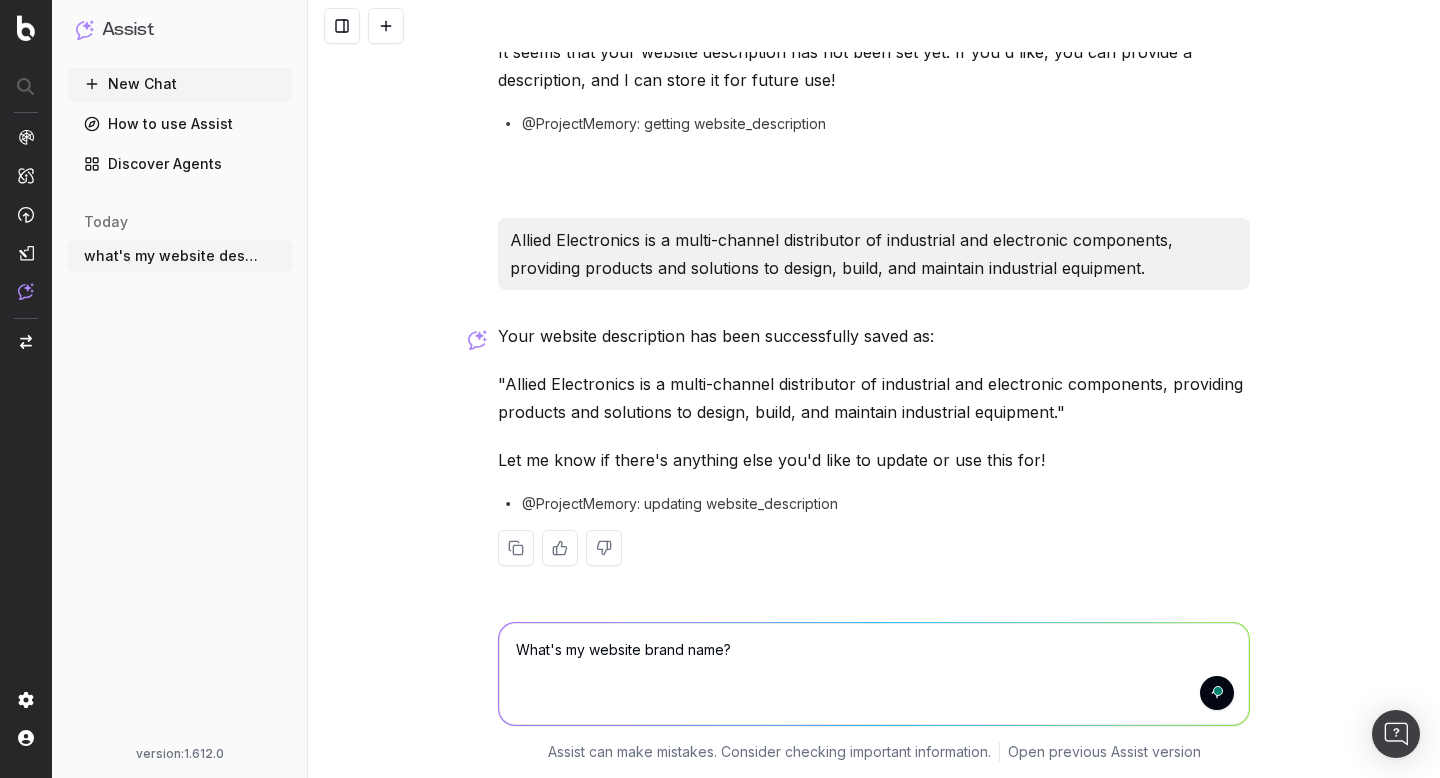 type on "What's my website brand name?" 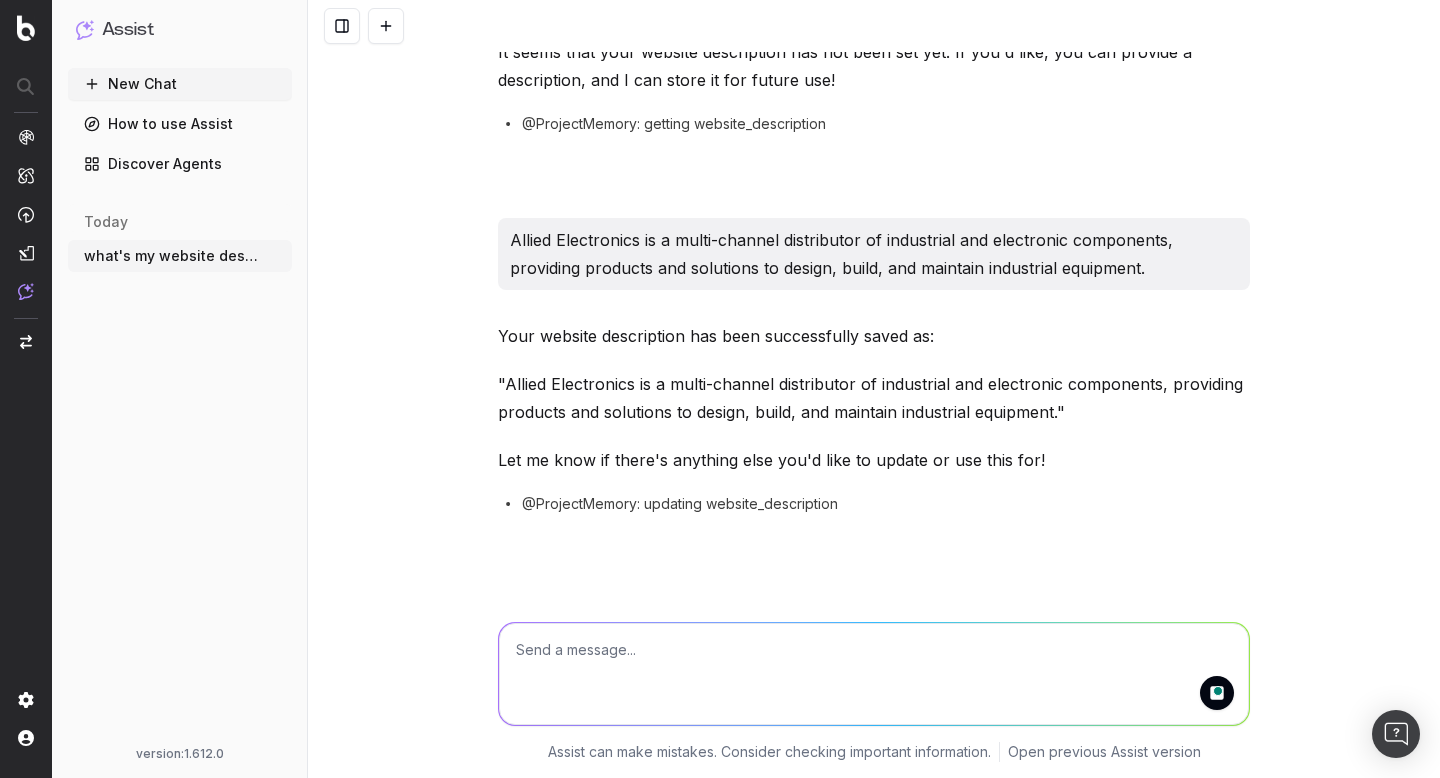 scroll, scrollTop: 214, scrollLeft: 0, axis: vertical 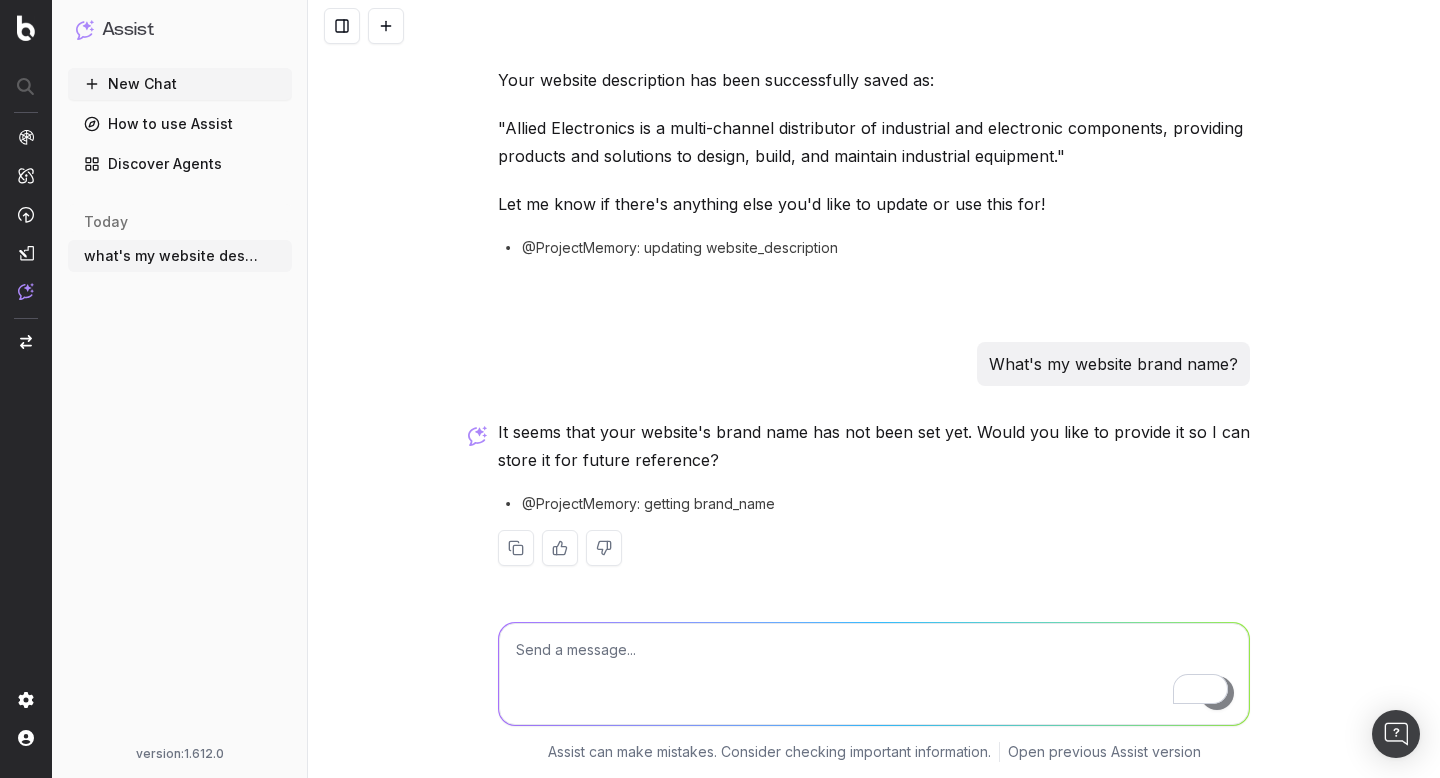 click at bounding box center (874, 674) 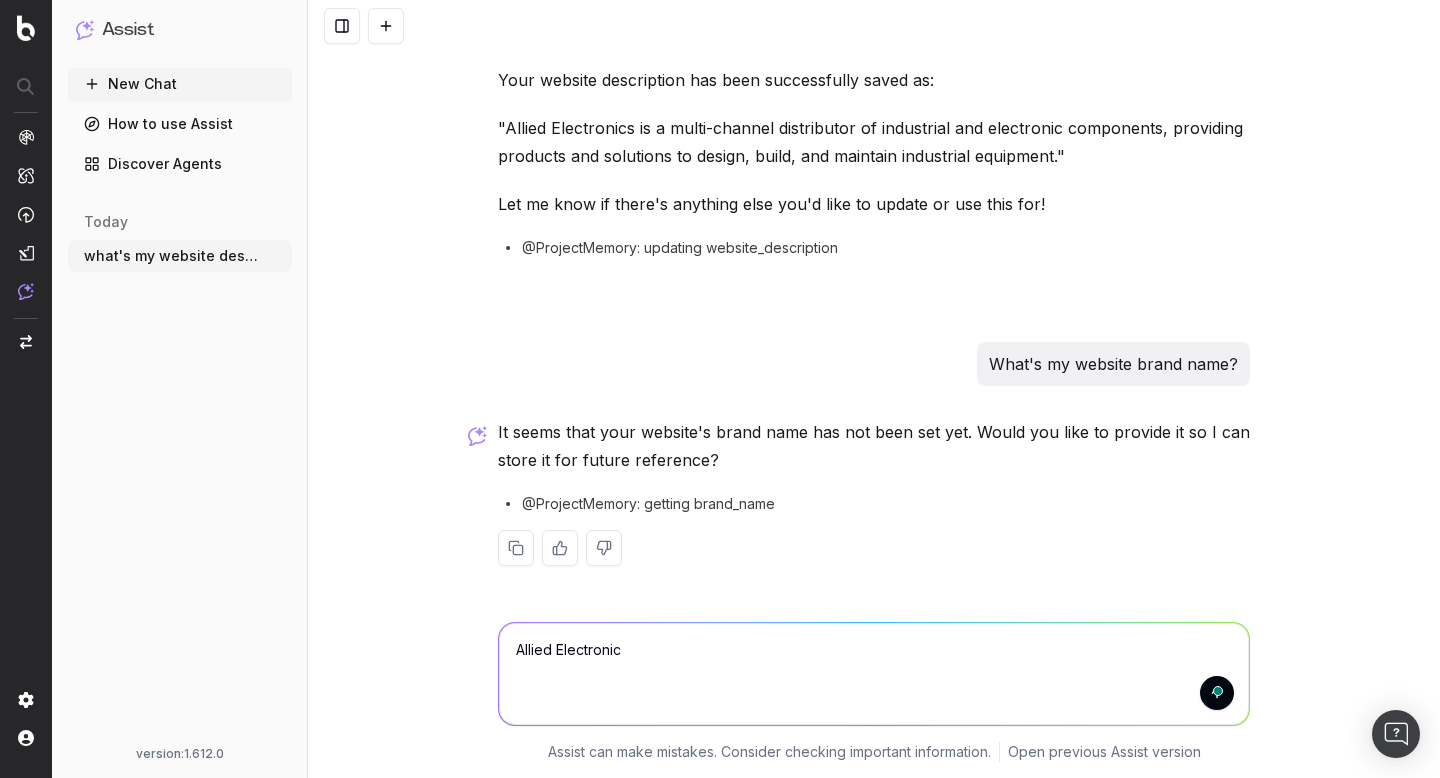 type on "Allied Electronics" 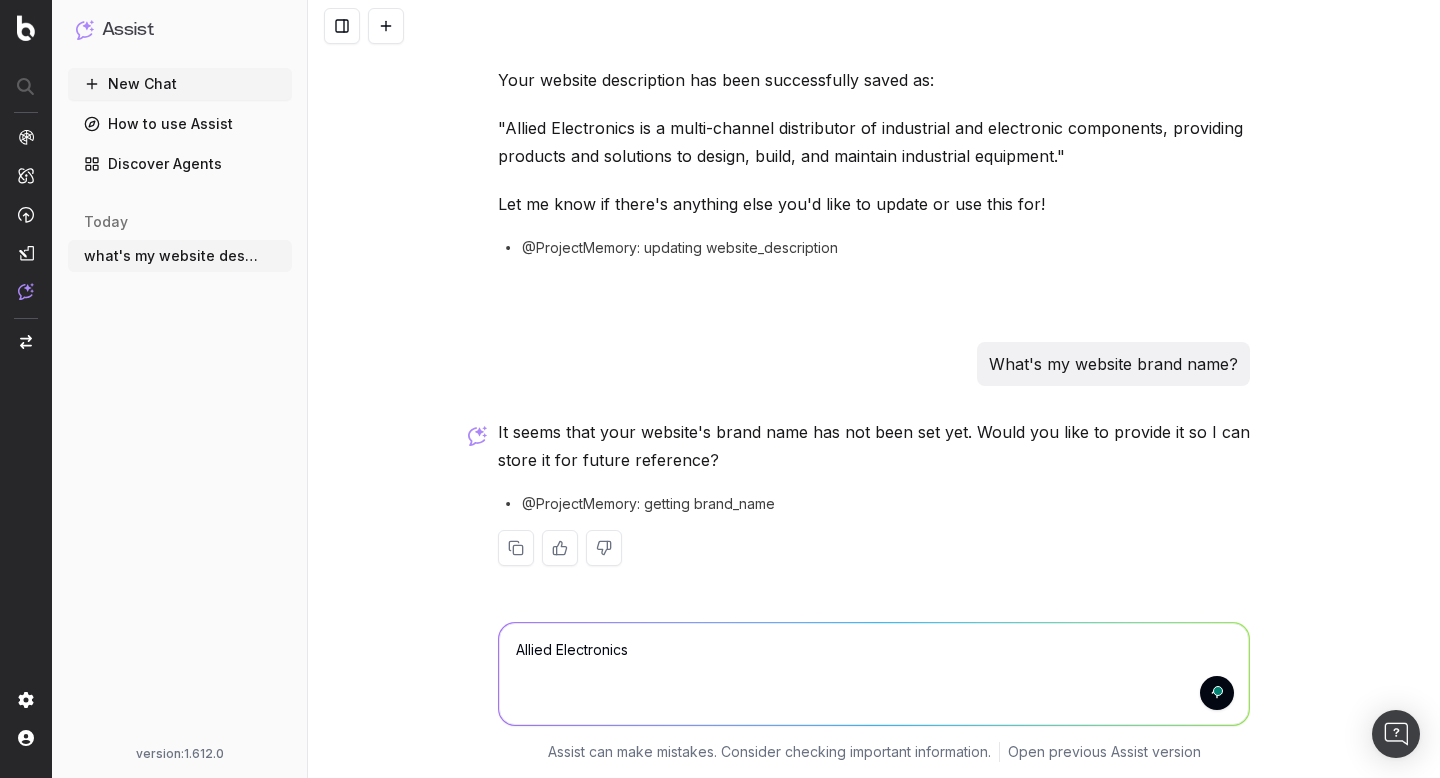 type 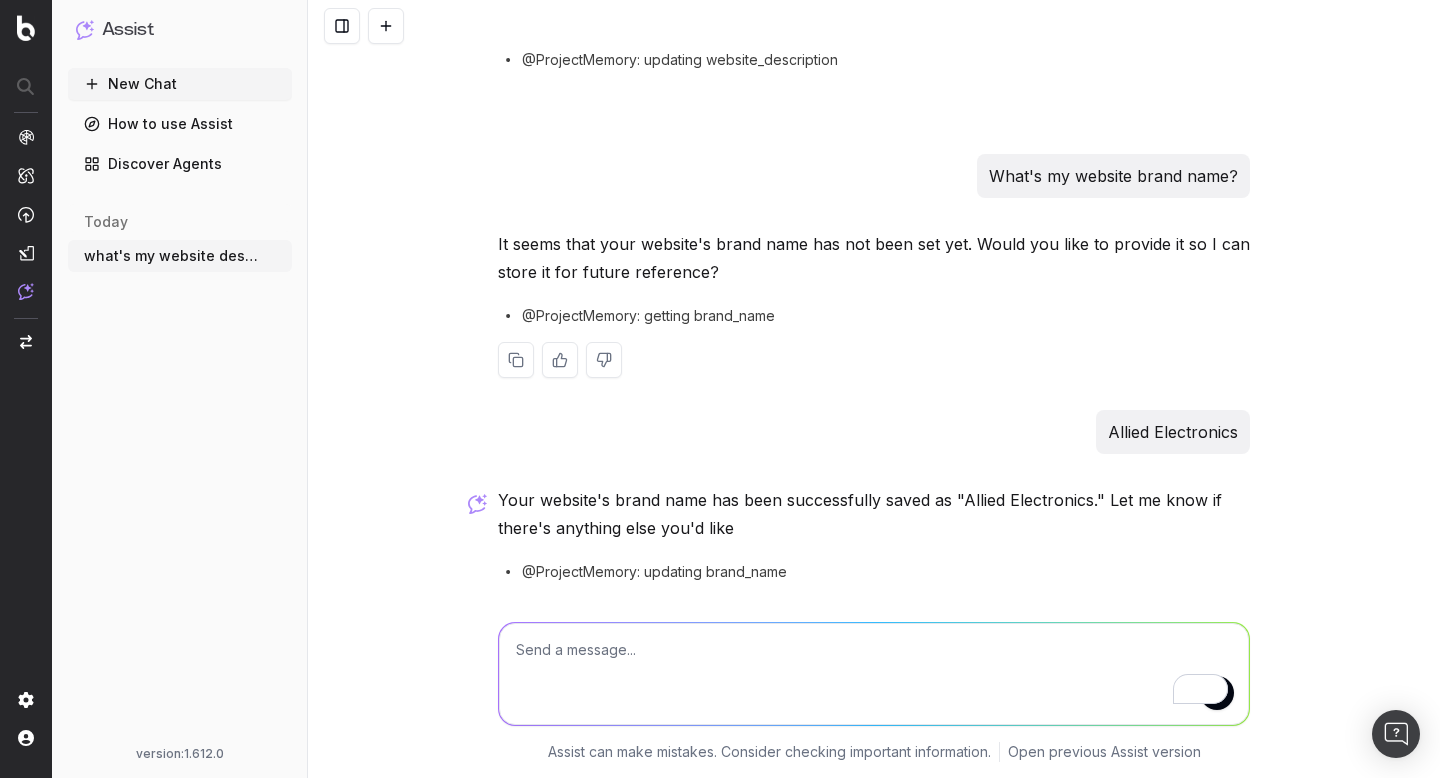 scroll, scrollTop: 602, scrollLeft: 0, axis: vertical 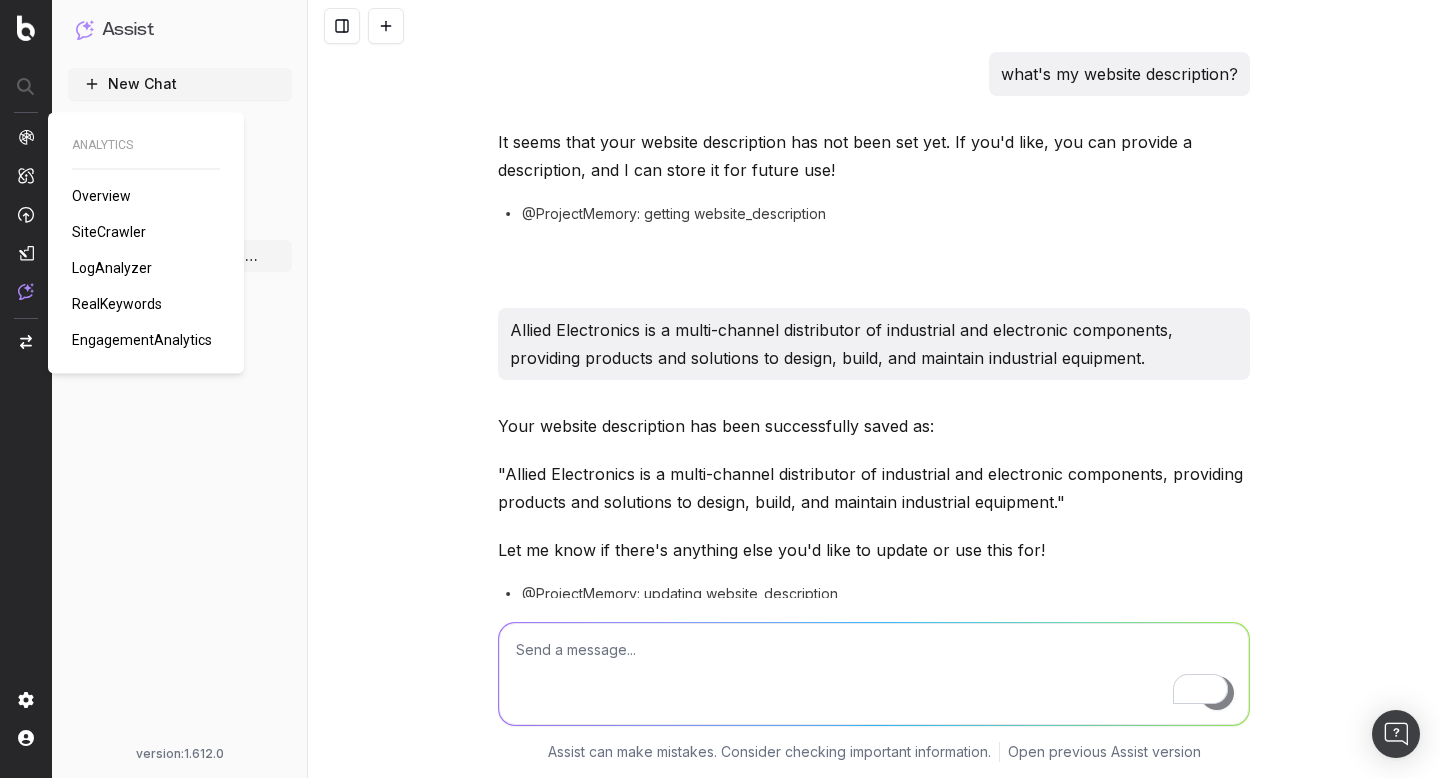 click on "Overview" at bounding box center (101, 196) 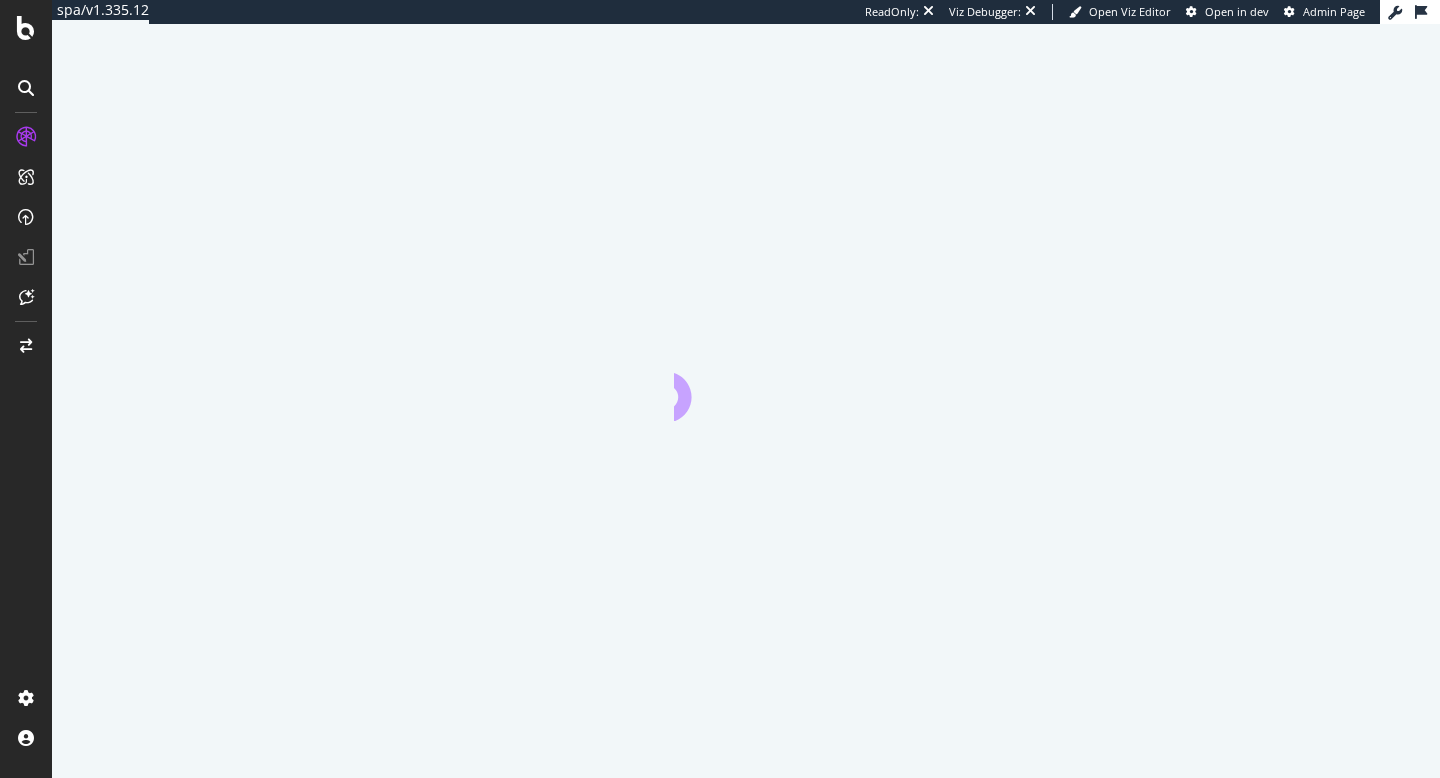 scroll, scrollTop: 0, scrollLeft: 0, axis: both 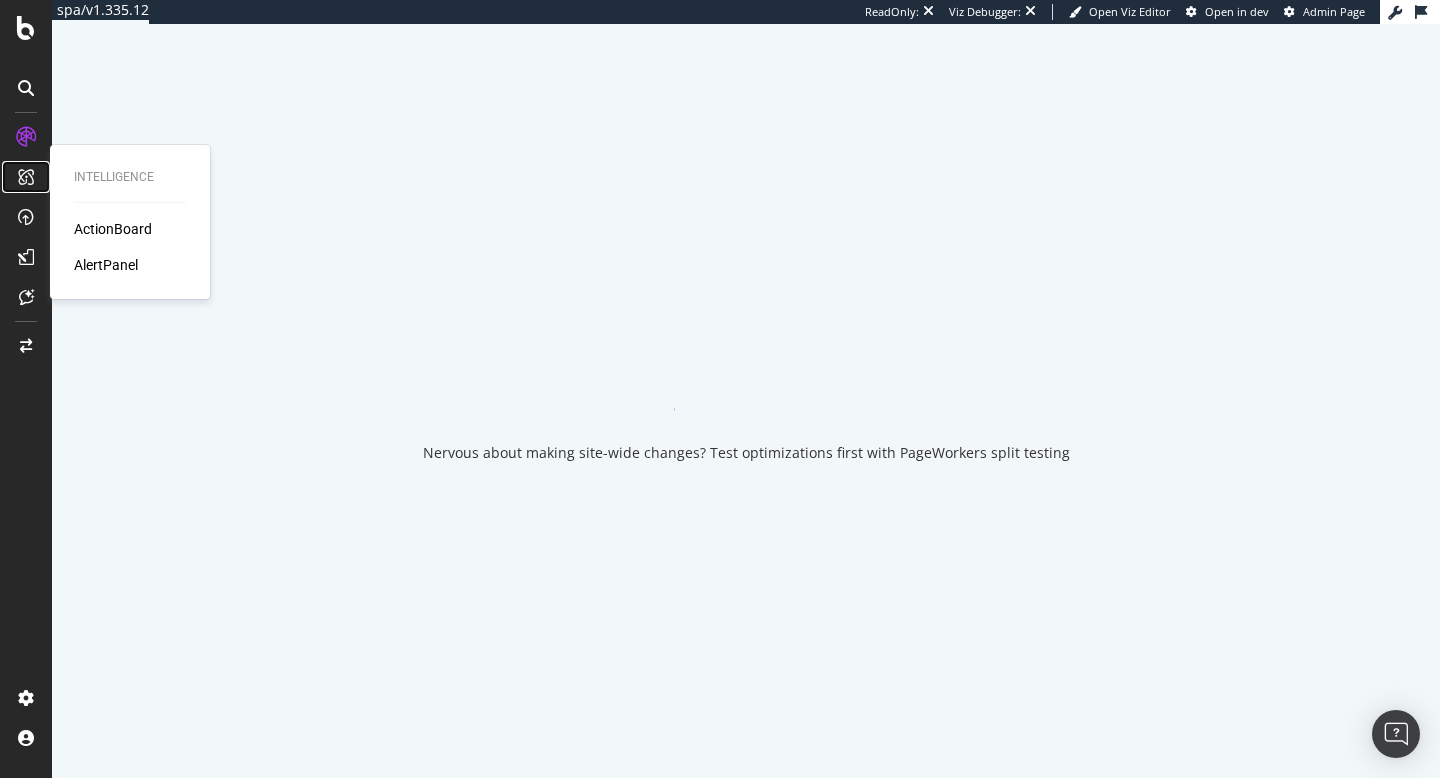 click at bounding box center [26, 177] 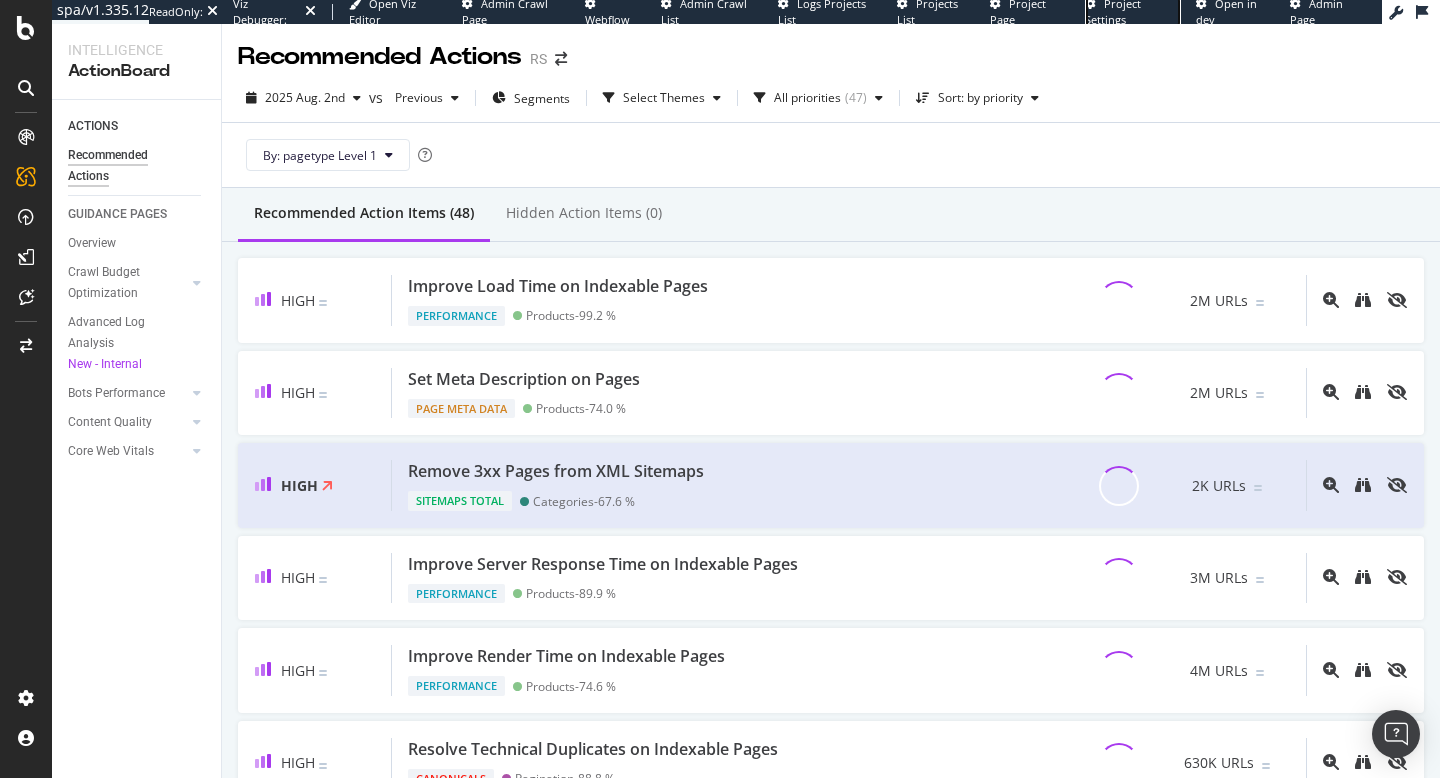 click on "Project Settings" at bounding box center [1113, 11] 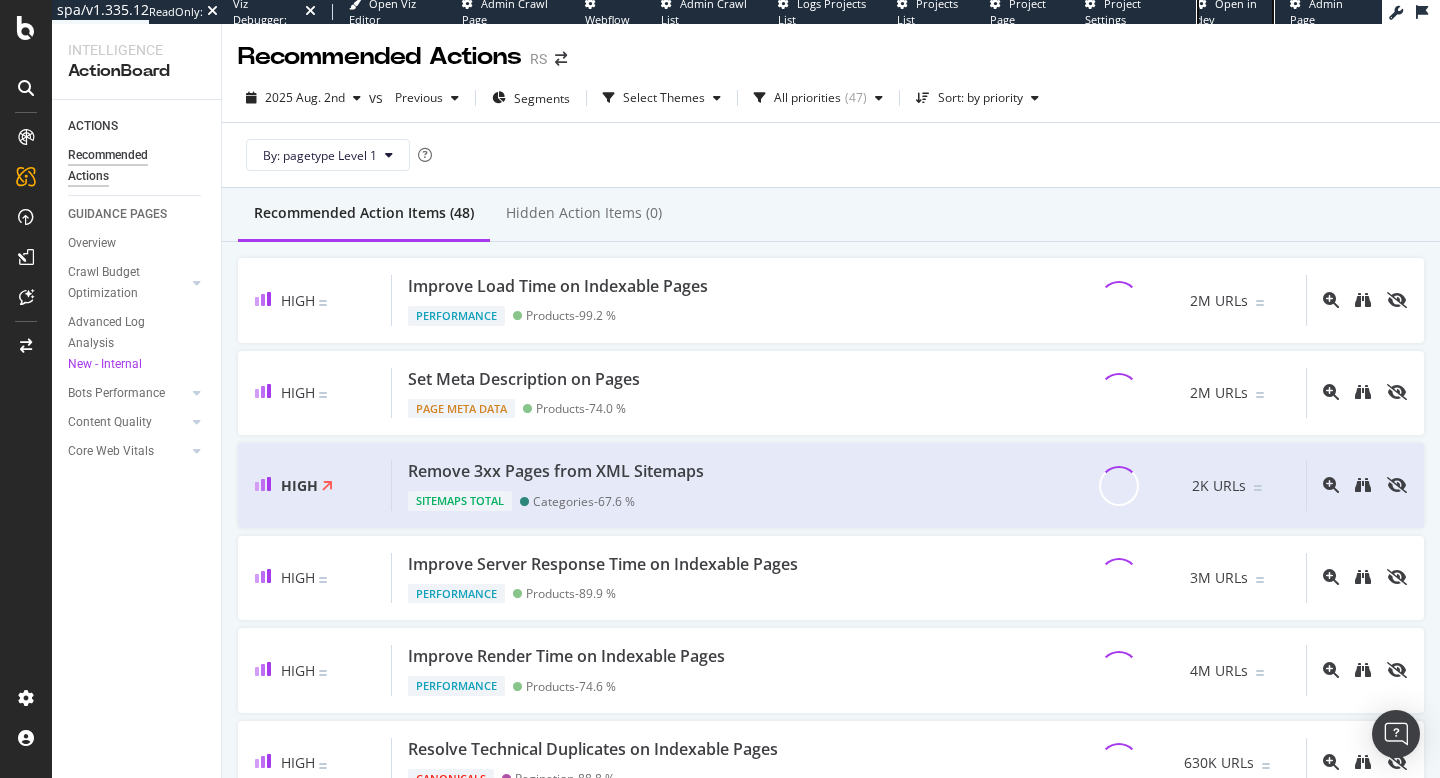 click on "Open in dev" at bounding box center [1226, 11] 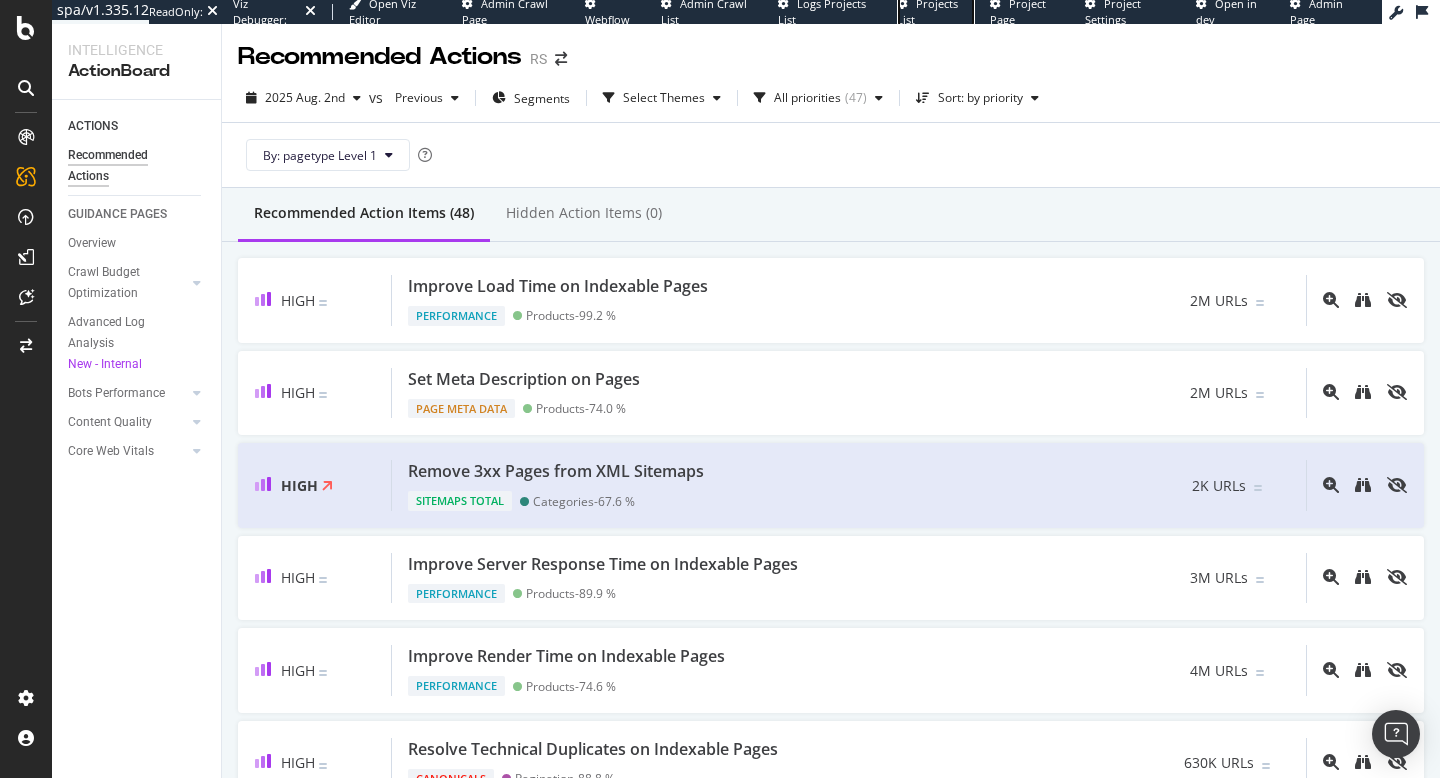 click on "Projects List" at bounding box center [936, 11] 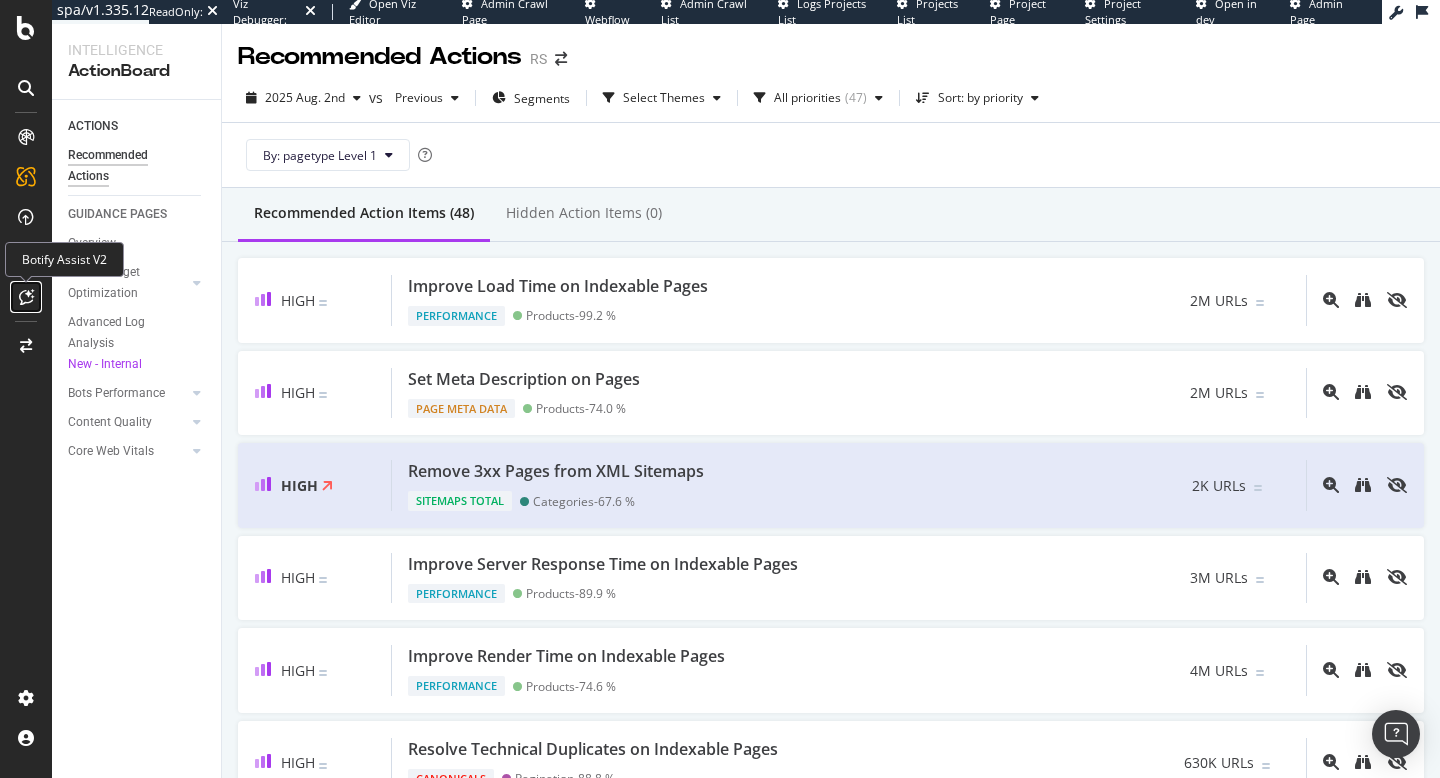 click at bounding box center [26, 297] 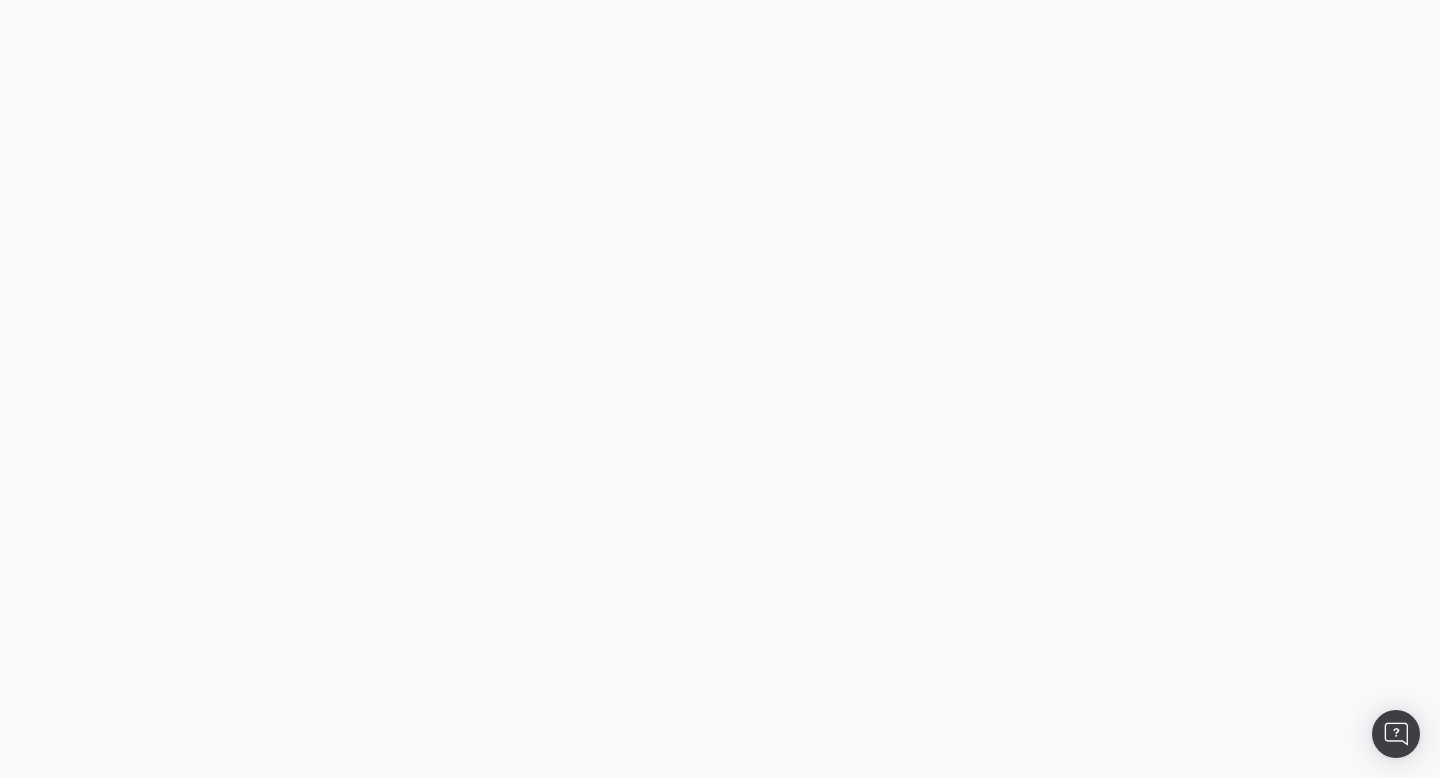 scroll, scrollTop: 0, scrollLeft: 0, axis: both 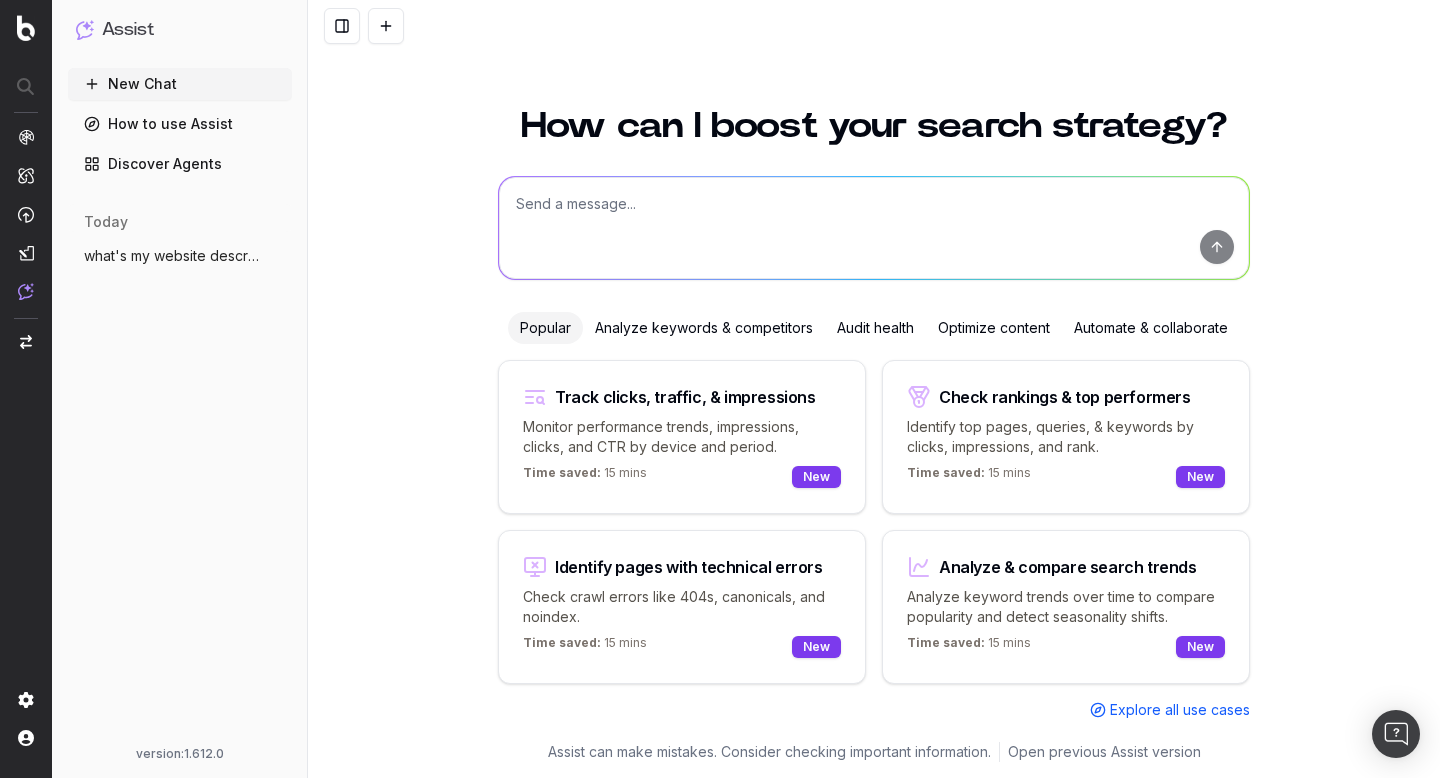 click on "what's my website description?" at bounding box center (180, 256) 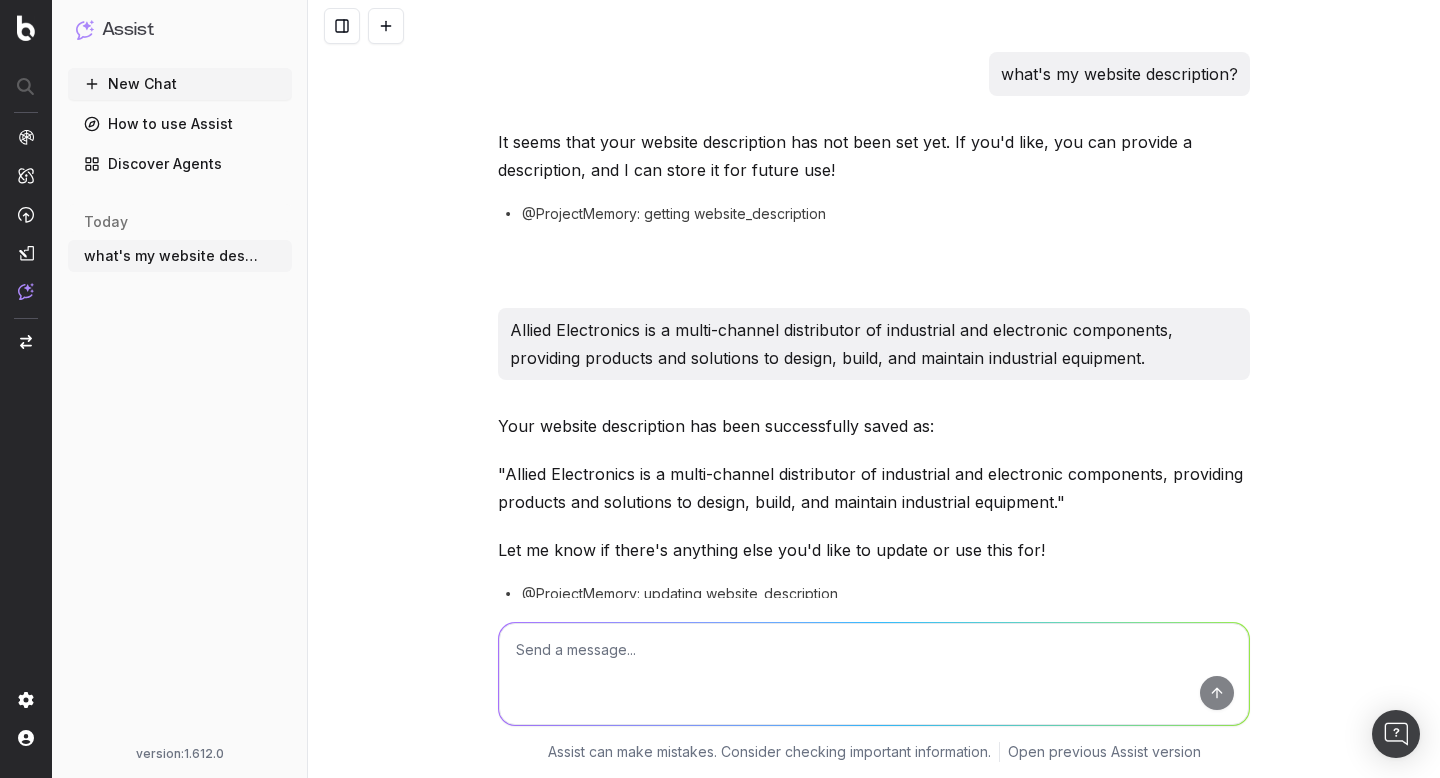 scroll, scrollTop: 602, scrollLeft: 0, axis: vertical 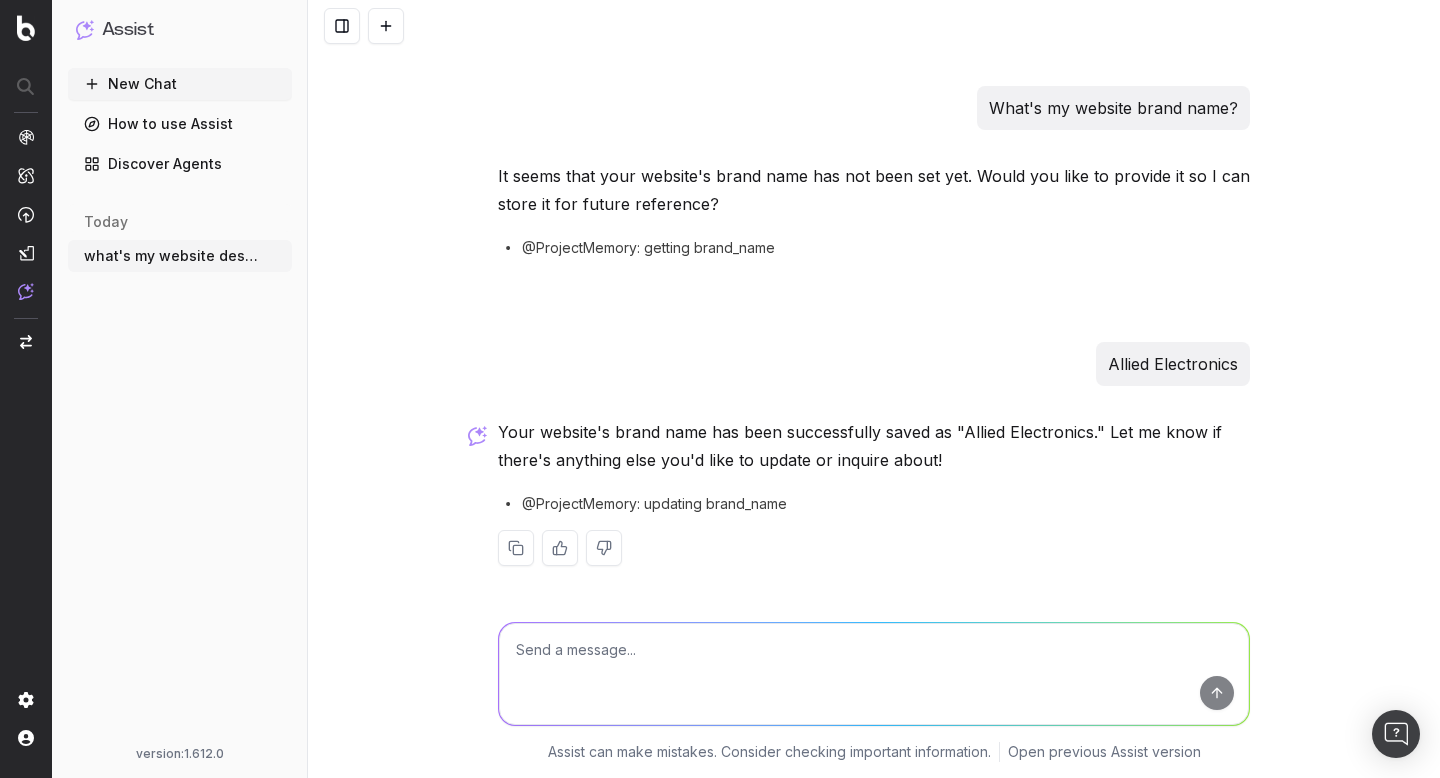 click at bounding box center (874, 674) 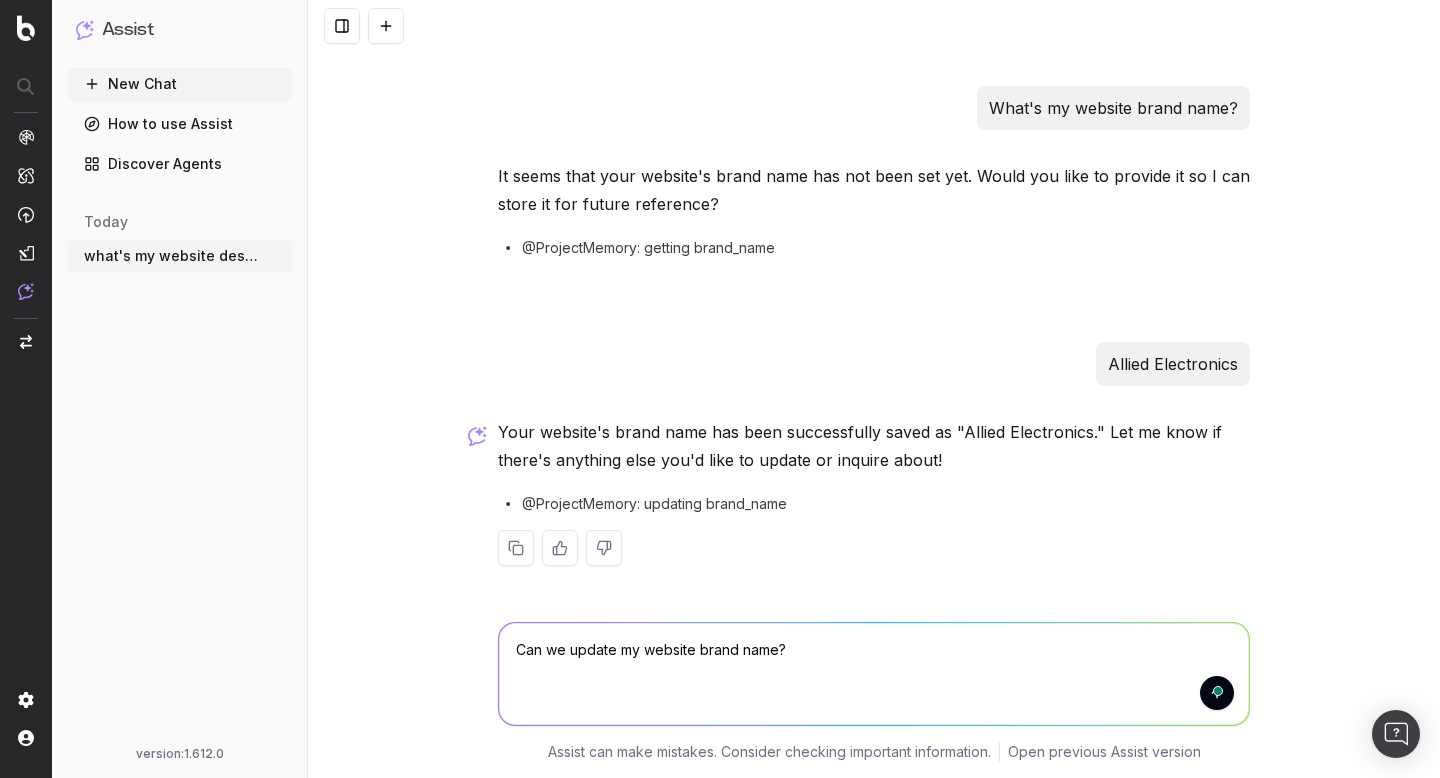 type on "Can we update my website brand name?" 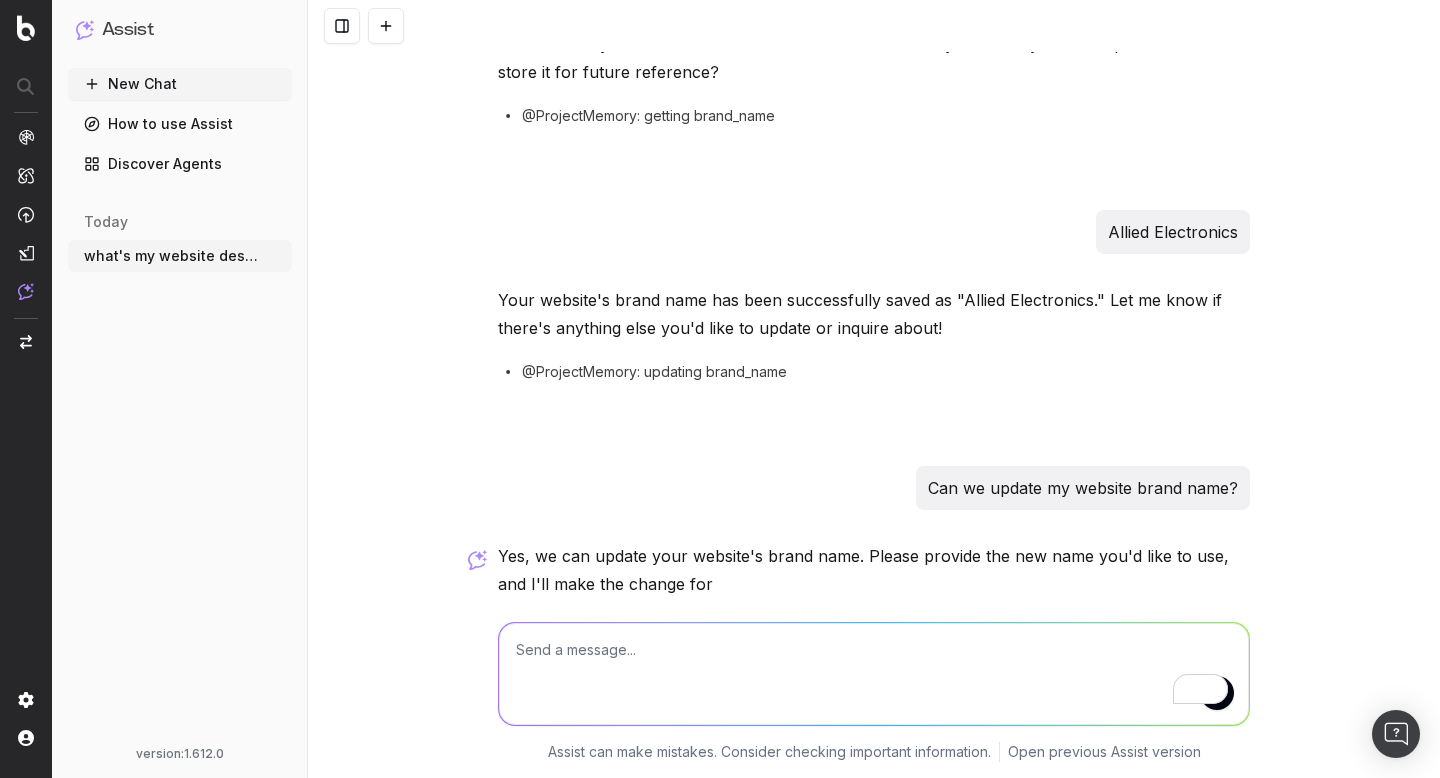 scroll, scrollTop: 822, scrollLeft: 0, axis: vertical 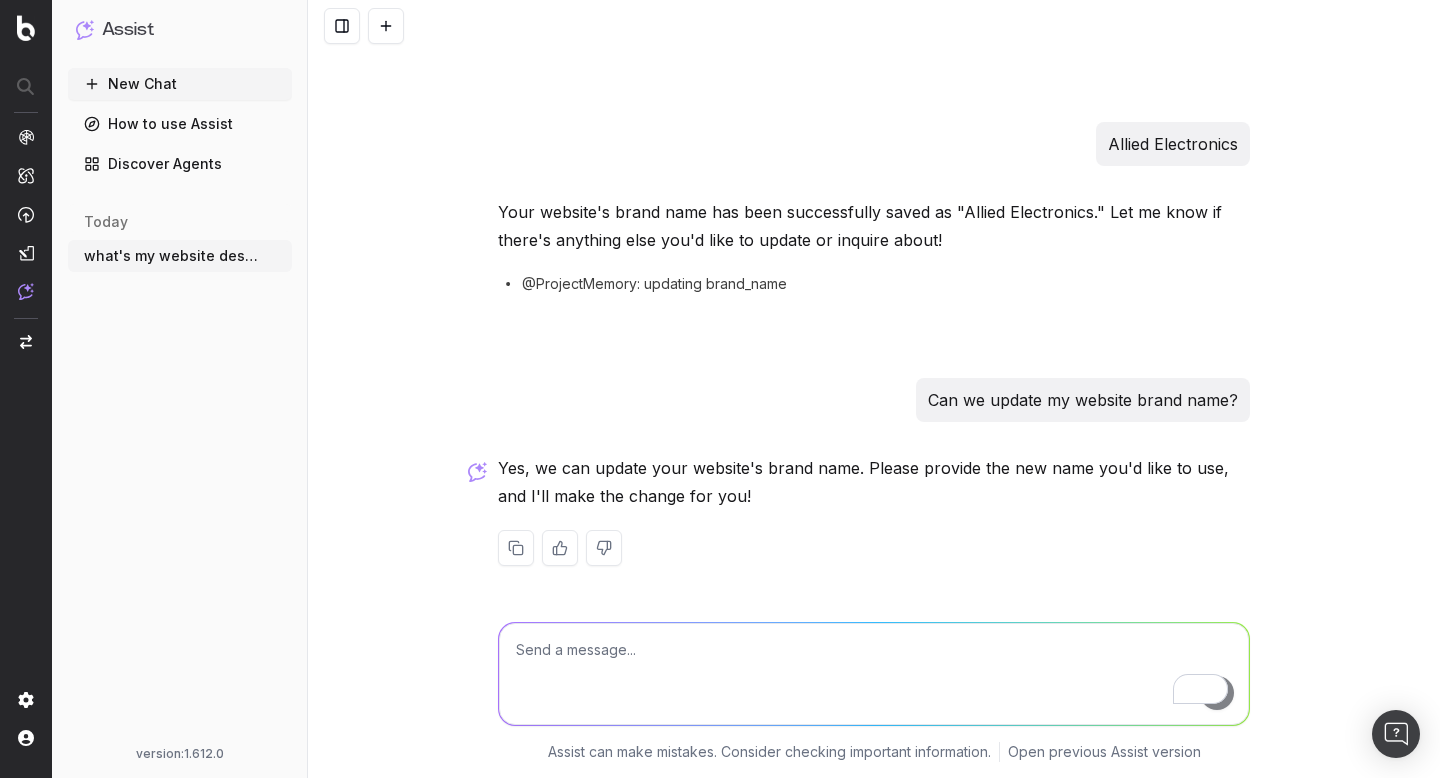 paste on "RS Americas" 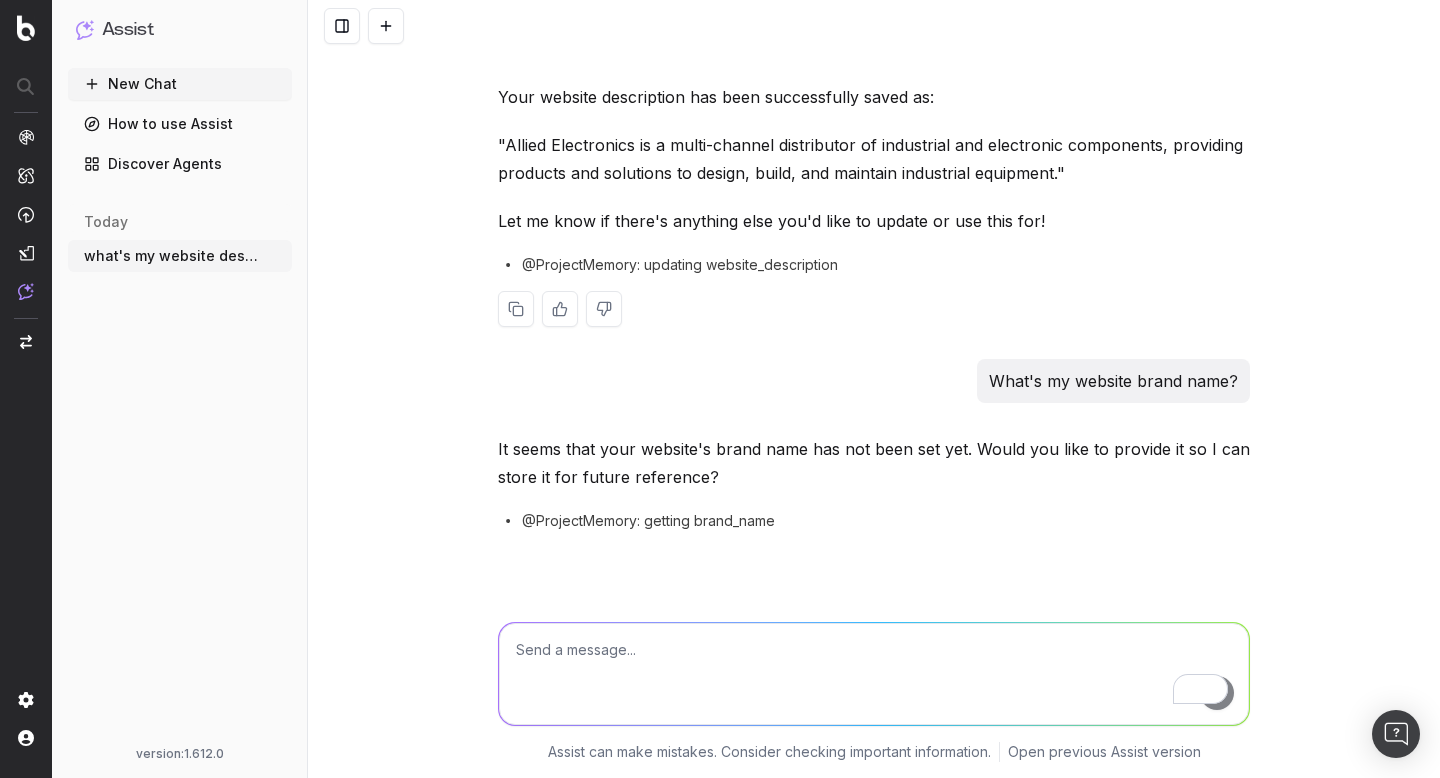 scroll, scrollTop: 0, scrollLeft: 0, axis: both 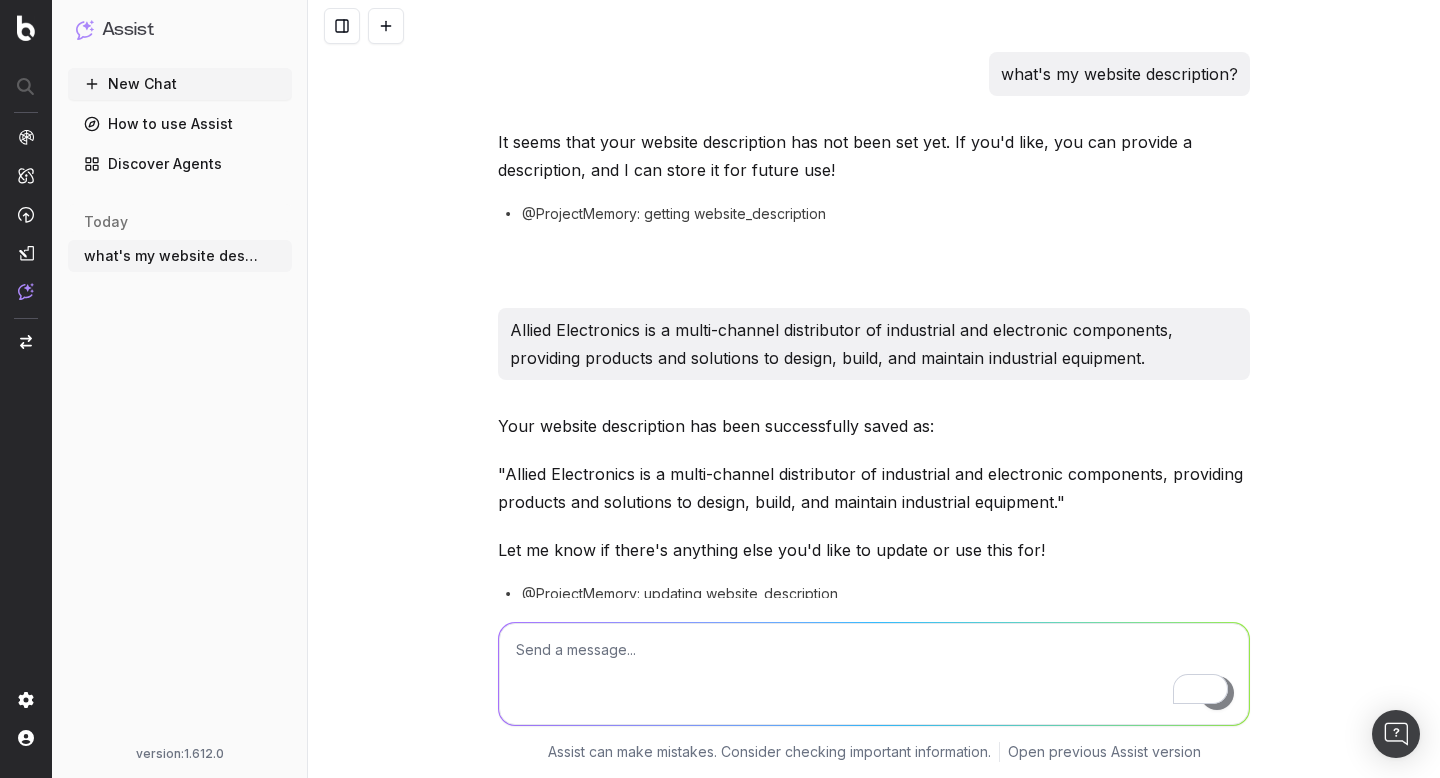 click on "what's my website description?" at bounding box center (1119, 74) 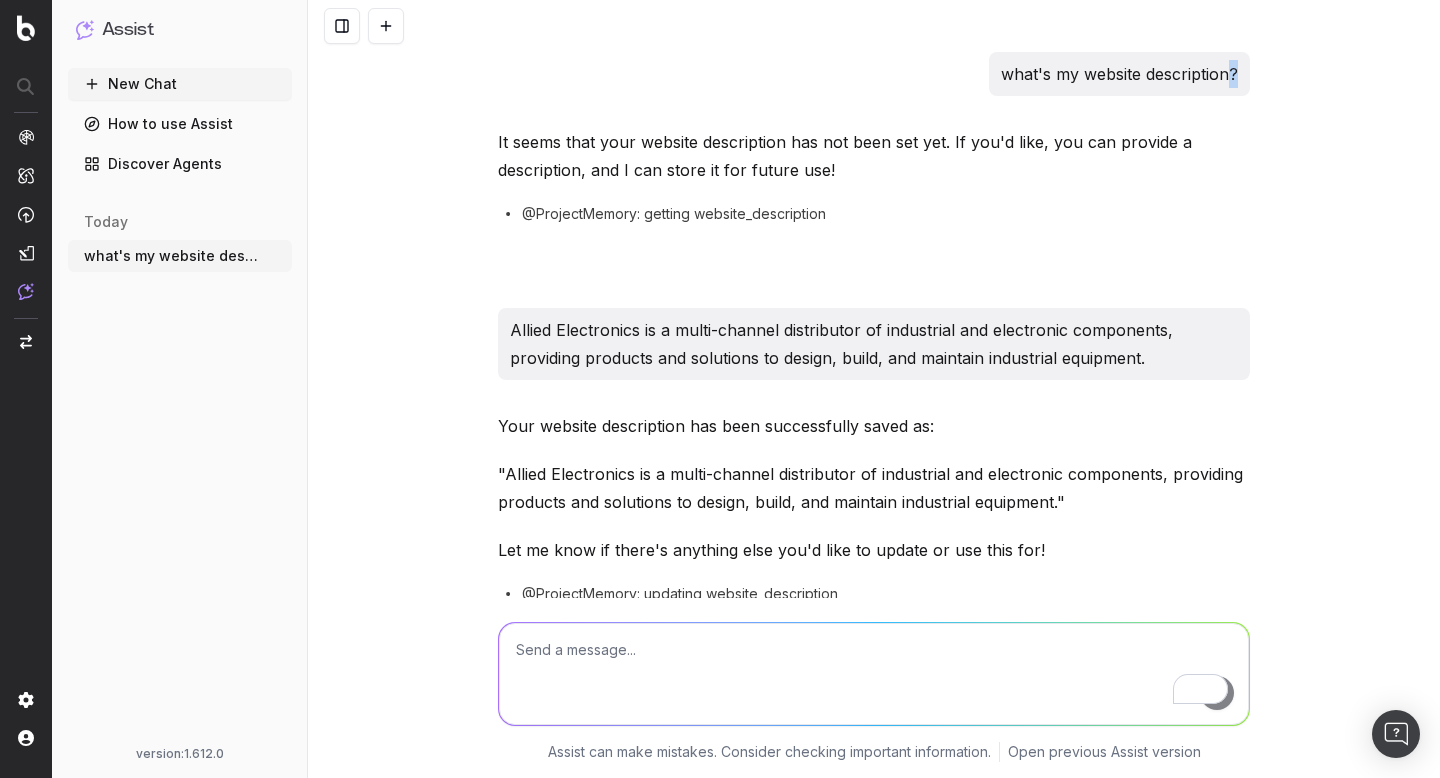 click on "what's my website description?" at bounding box center [1119, 74] 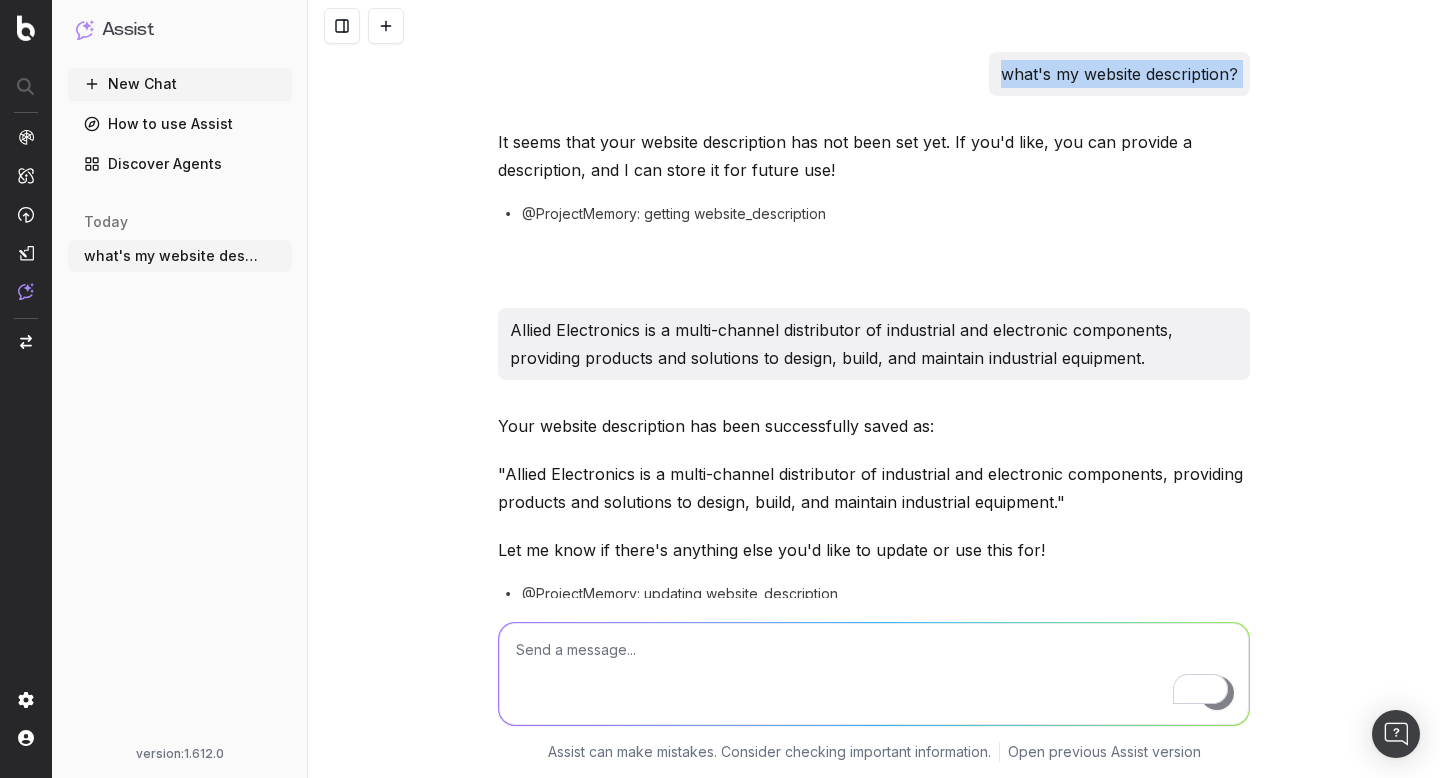 click on "what's my website description?" at bounding box center (1119, 74) 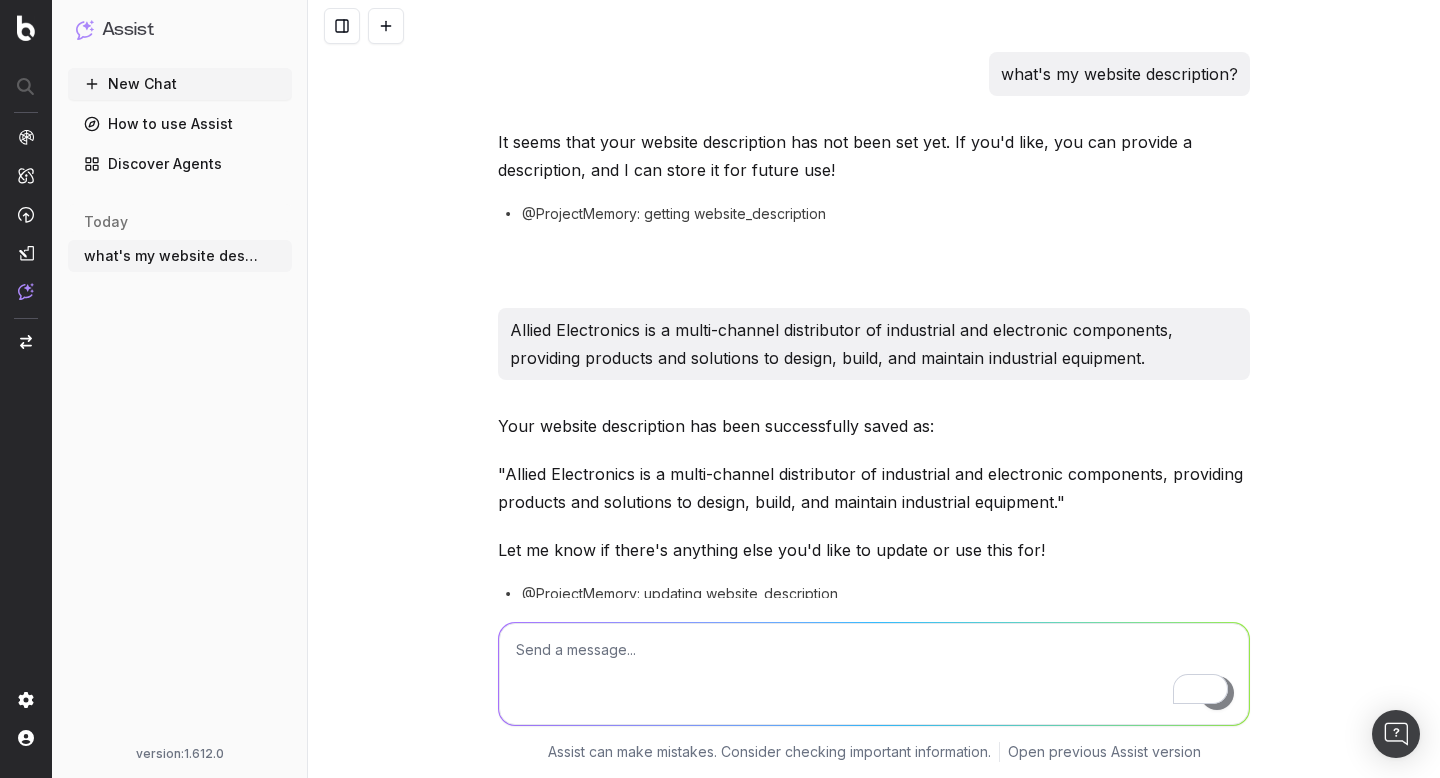 click at bounding box center (874, 674) 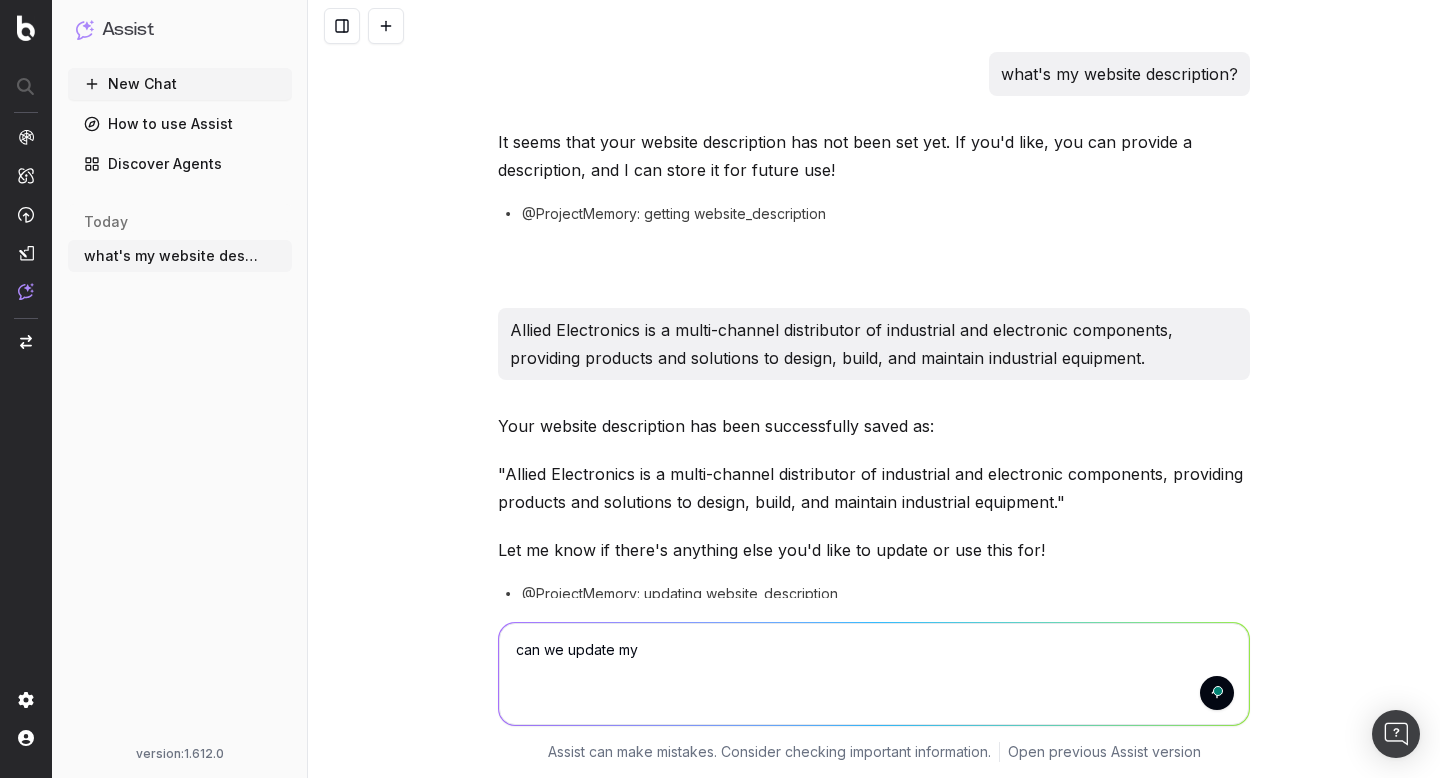 paste on "what's my website description?" 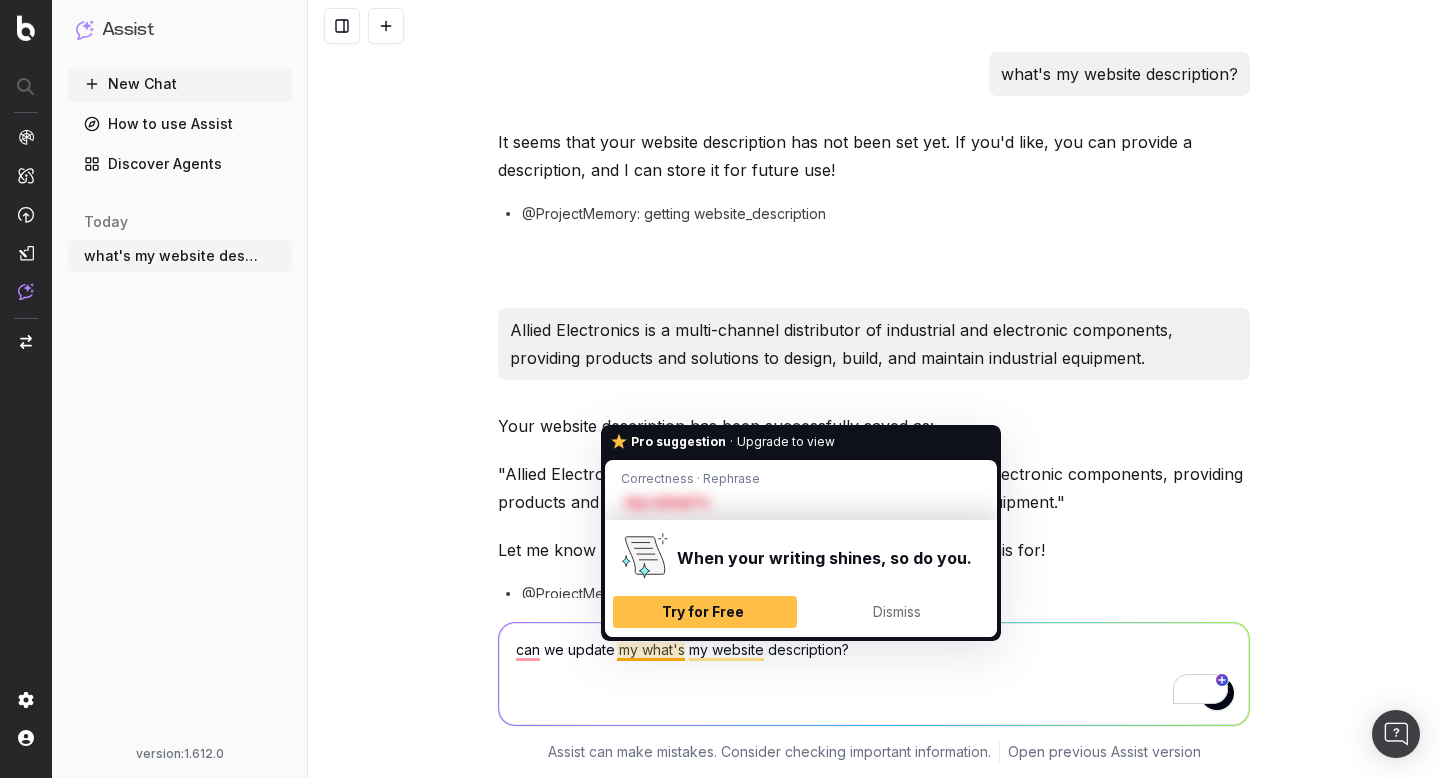 drag, startPoint x: 690, startPoint y: 655, endPoint x: 649, endPoint y: 655, distance: 41 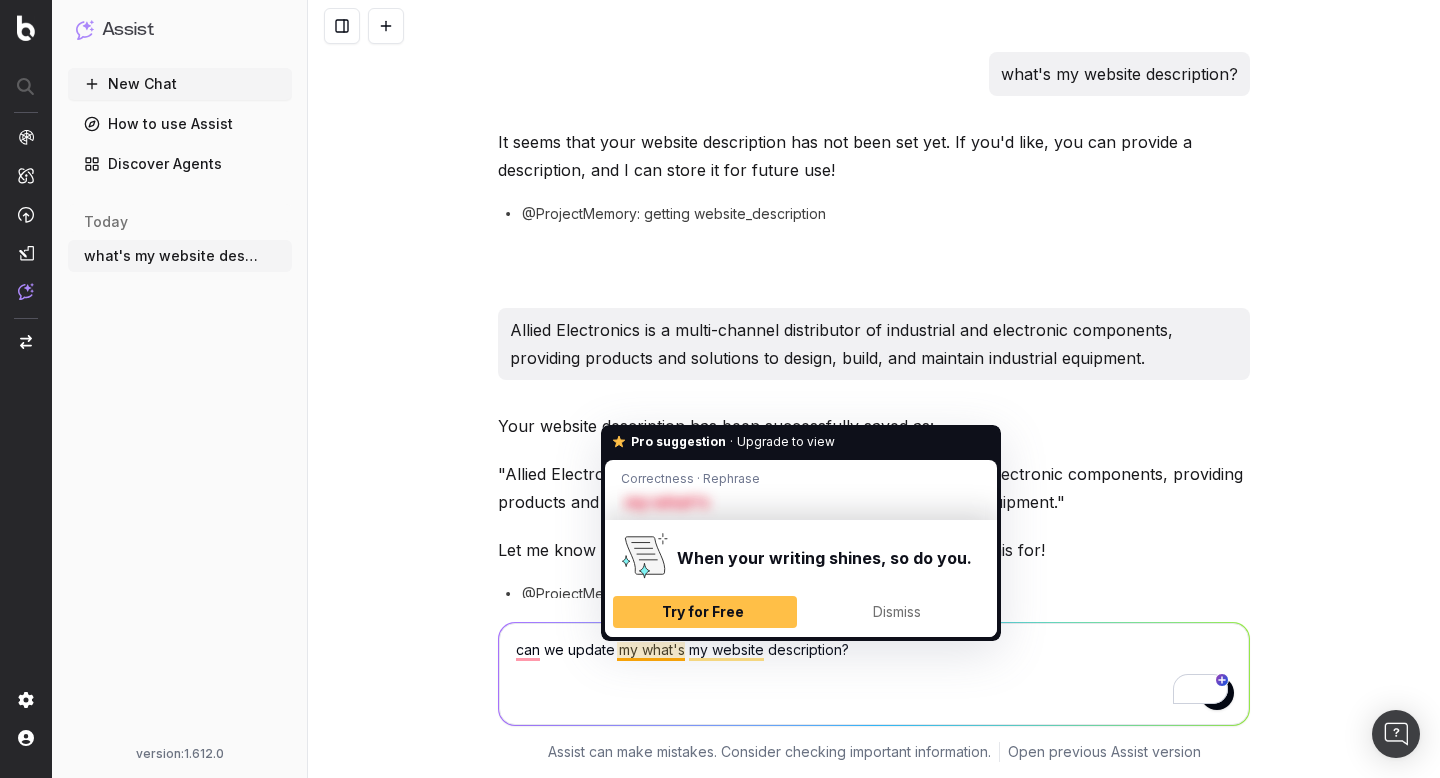 click on "can we update my what's my website description?" at bounding box center (874, 674) 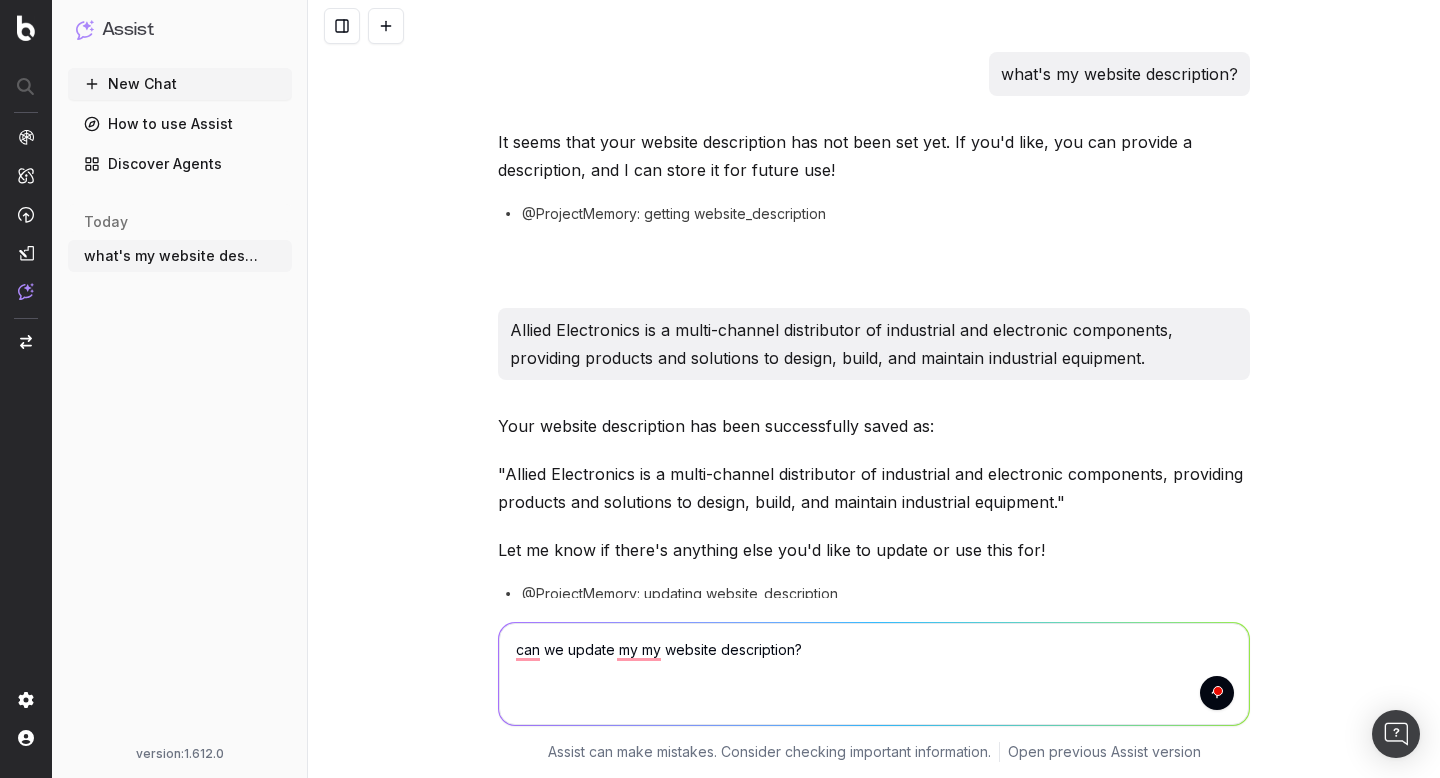 click on "can we update my my website description?" at bounding box center [874, 674] 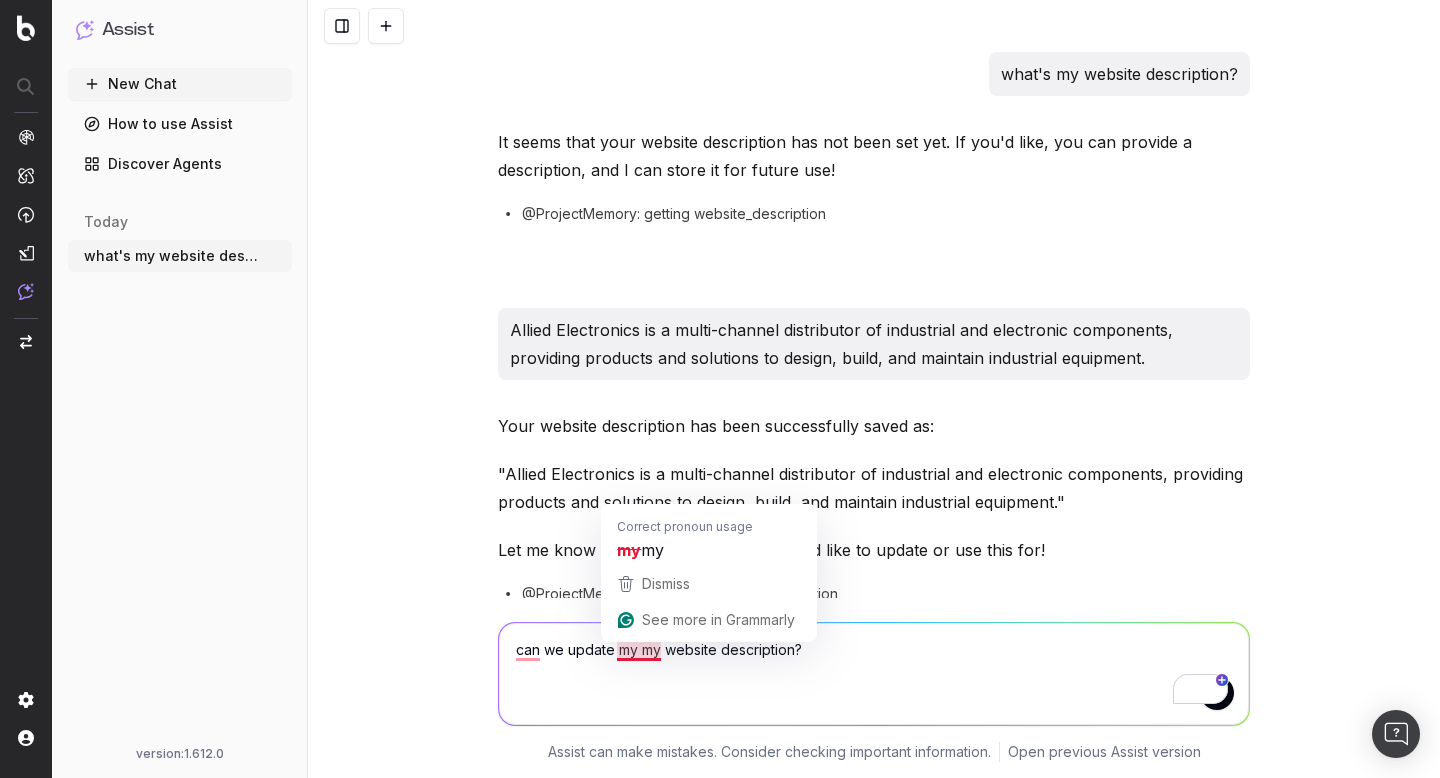 click on "can we update my my website description?" at bounding box center [874, 674] 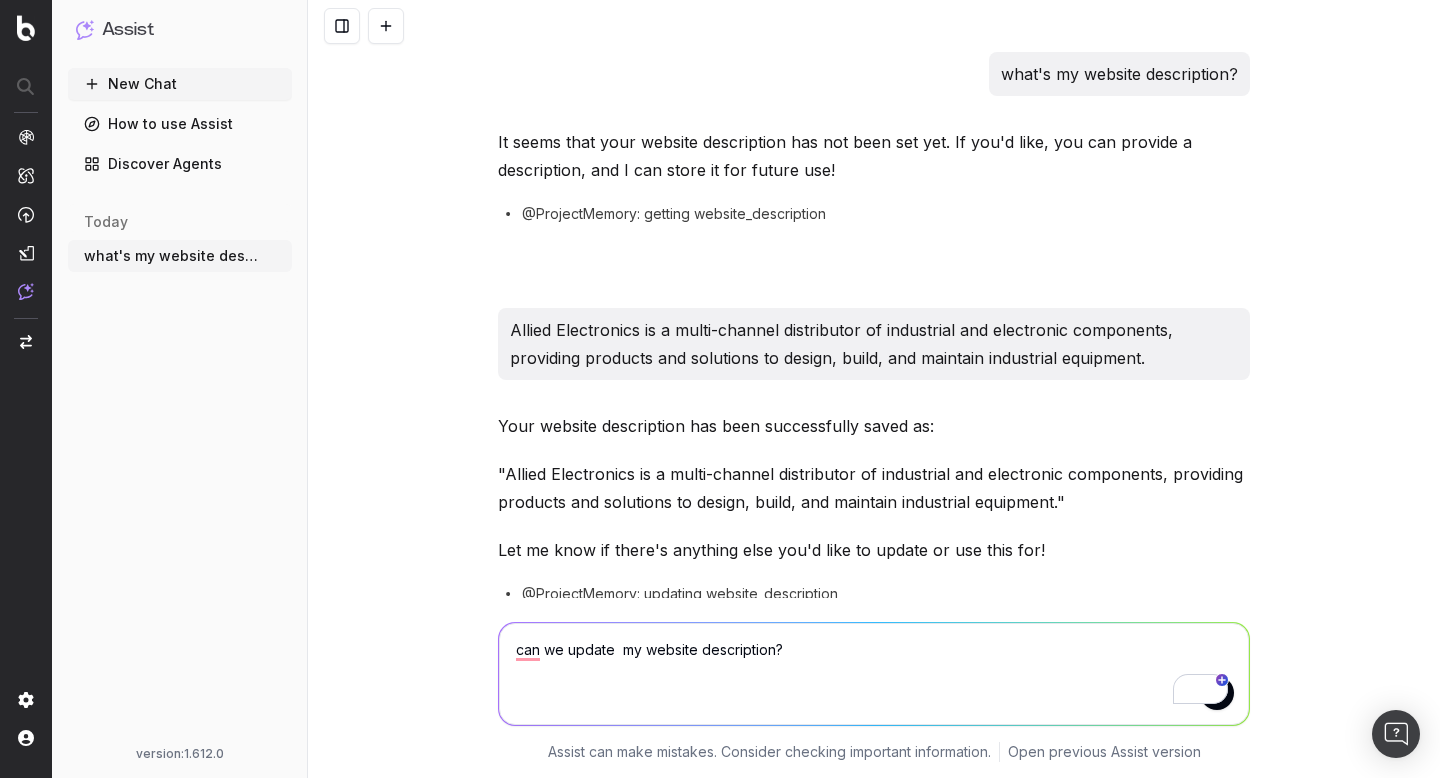 type on "can we update my website description?" 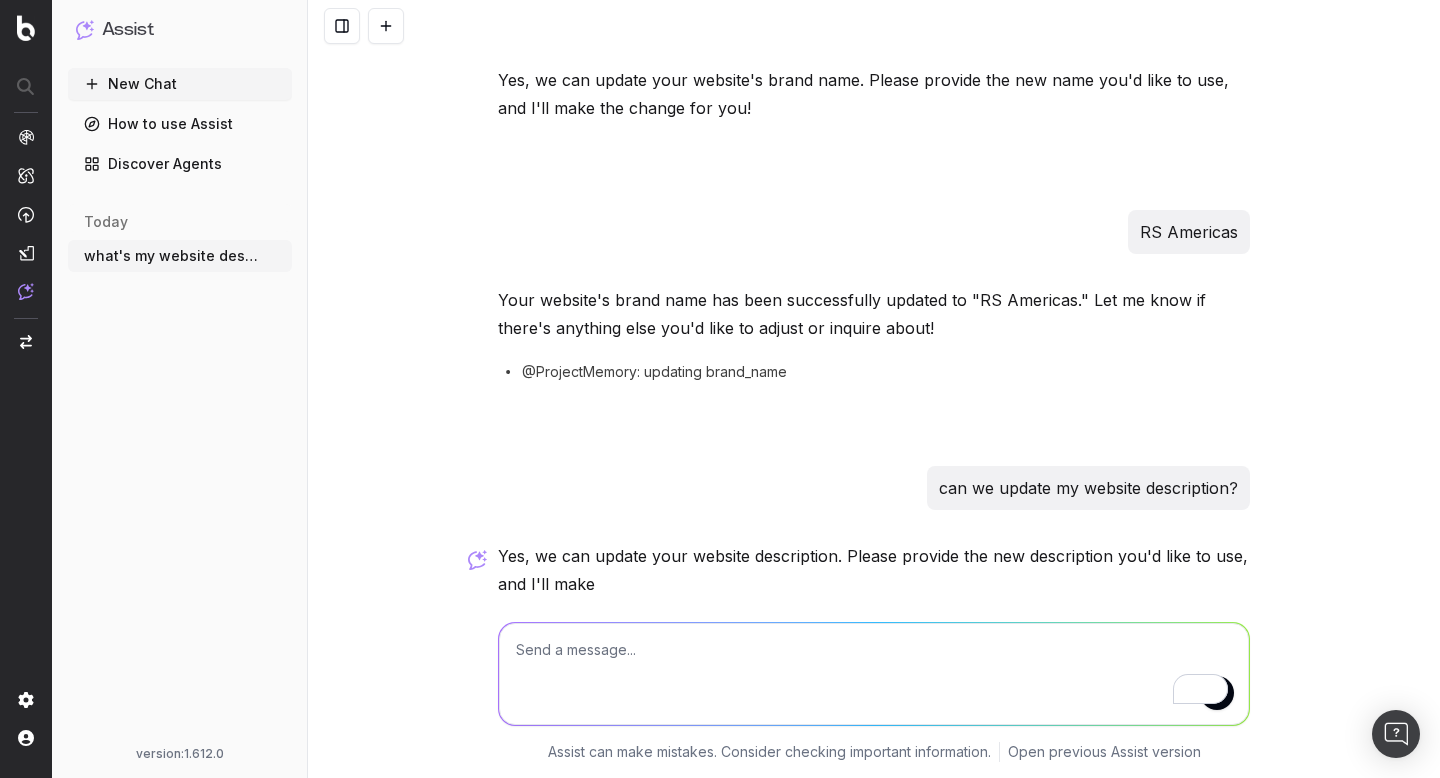 scroll, scrollTop: 1298, scrollLeft: 0, axis: vertical 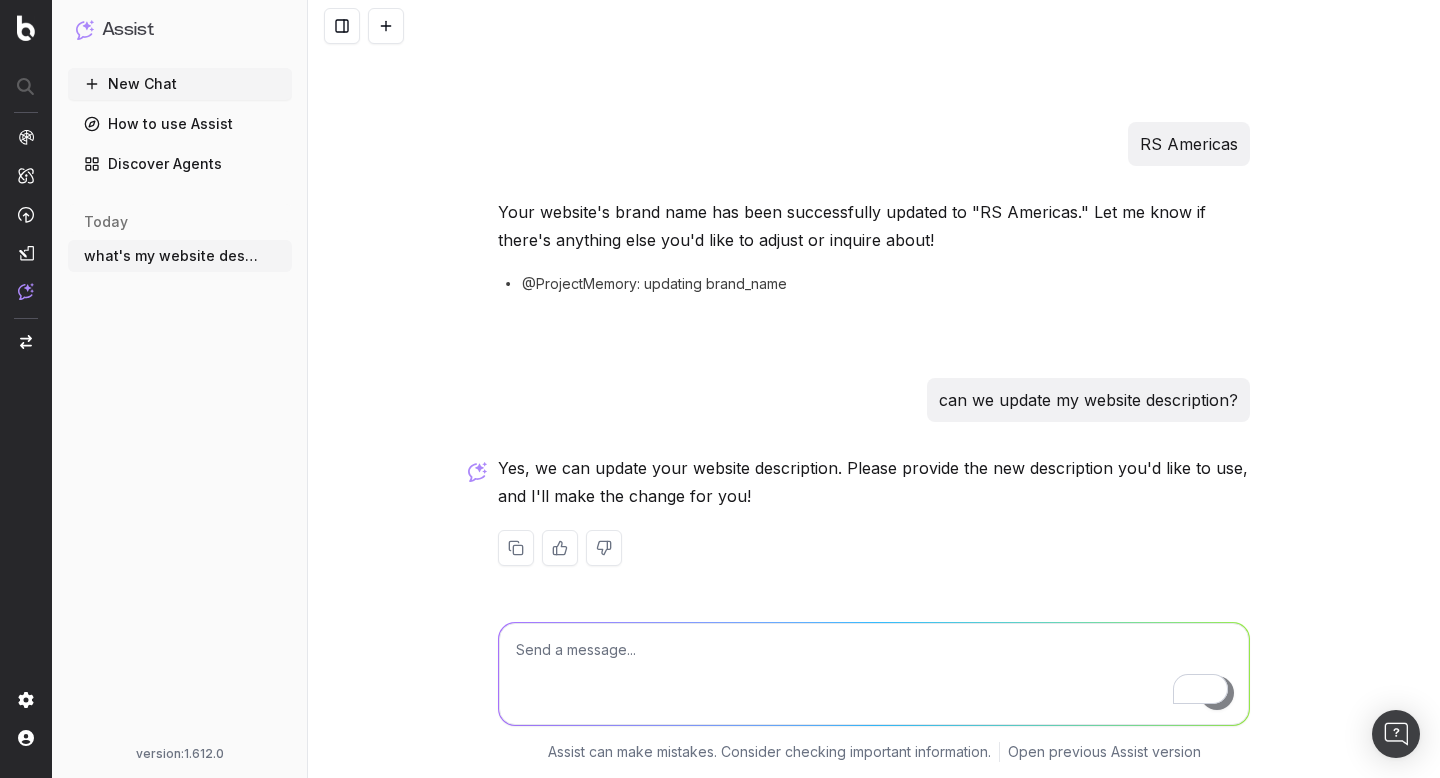 click at bounding box center (874, 674) 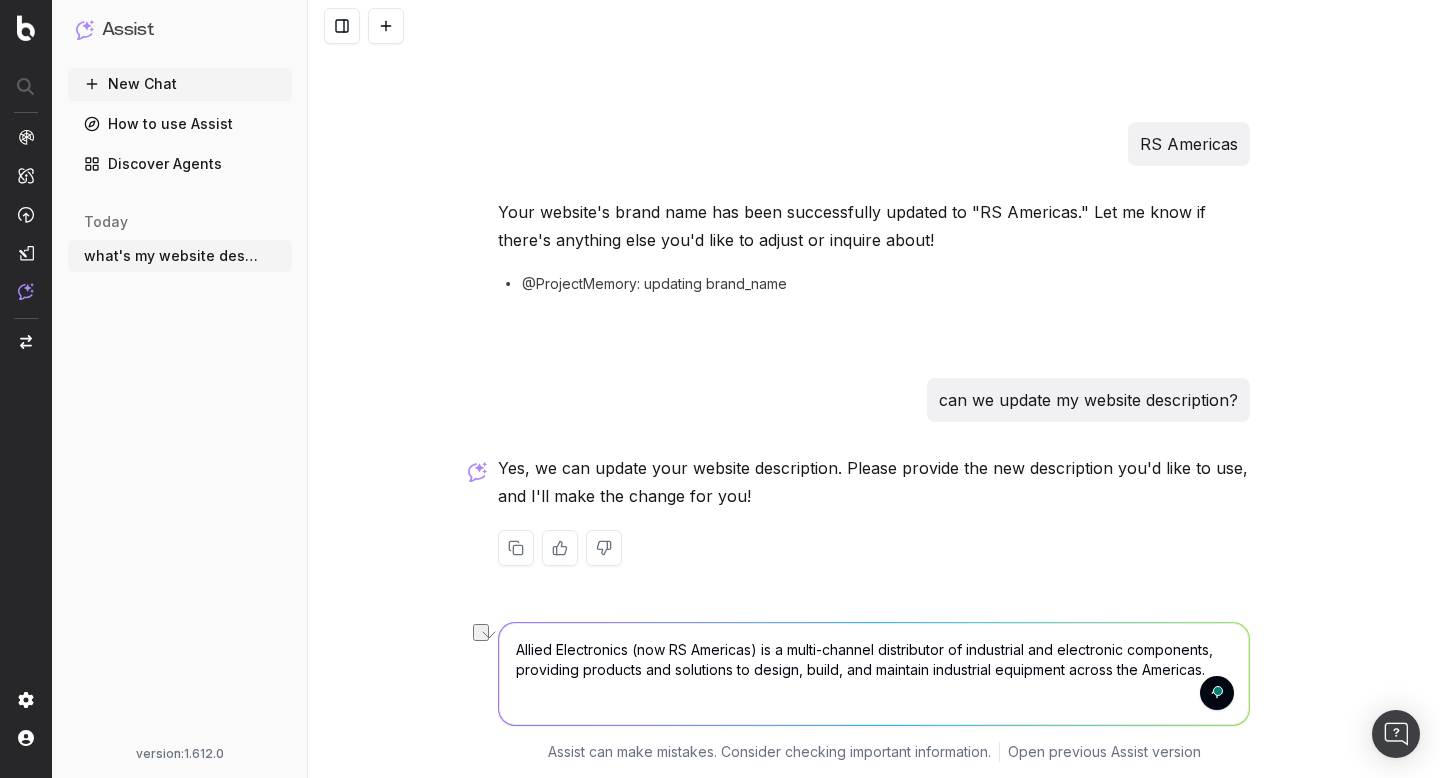 drag, startPoint x: 752, startPoint y: 650, endPoint x: 672, endPoint y: 650, distance: 80 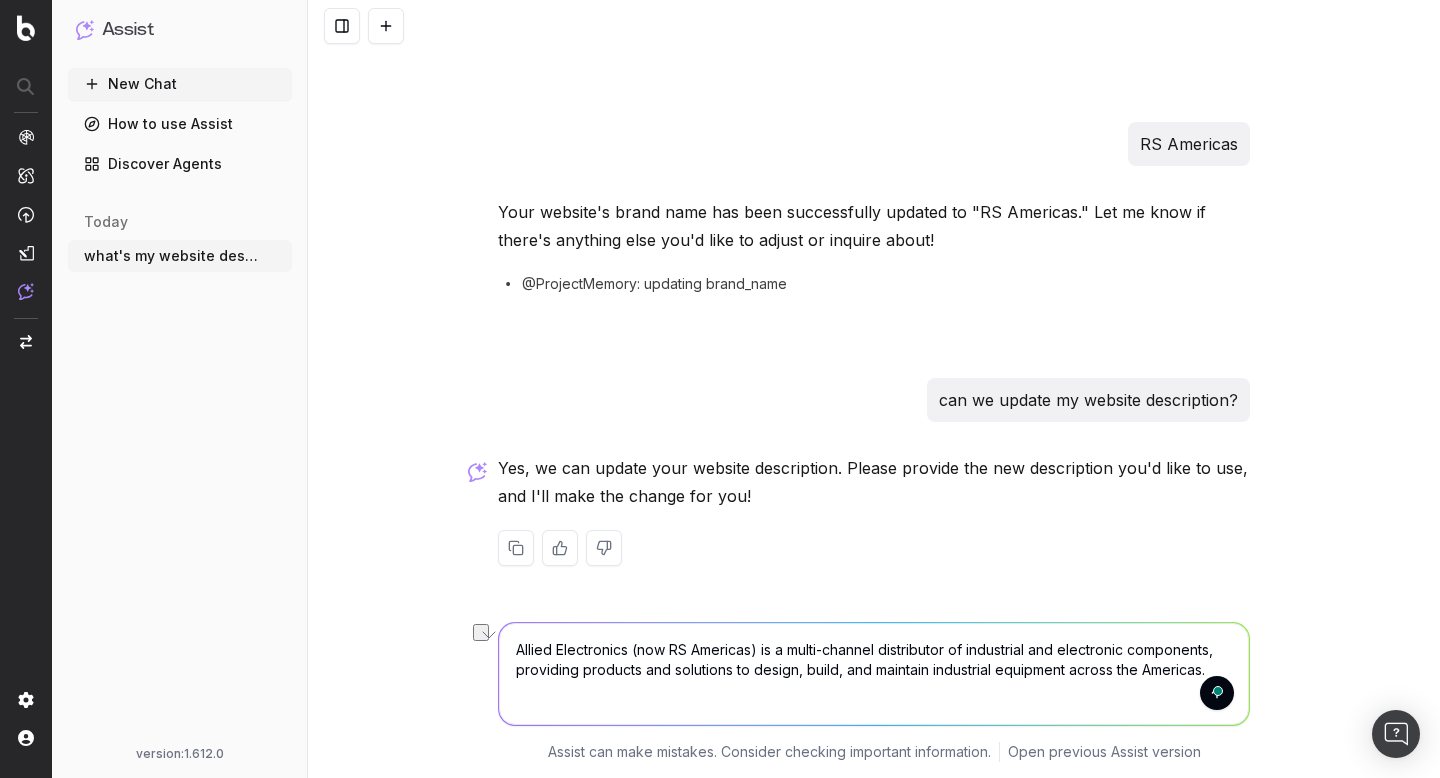 click on "Allied Electronics (now RS Americas) is a multi-channel distributor of industrial and electronic components, providing products and solutions to design, build, and maintain industrial equipment across the Americas." at bounding box center [874, 674] 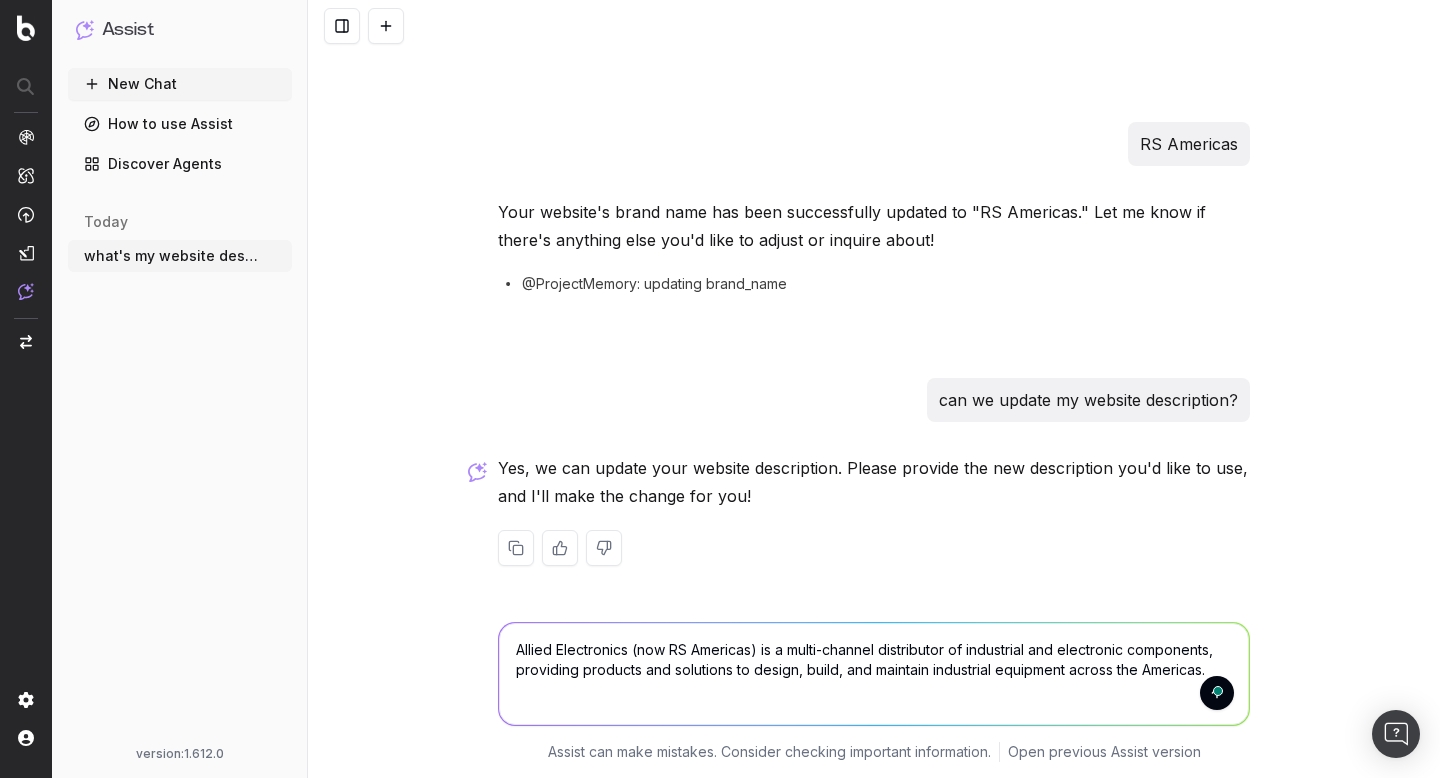 paste on "RS Americas" 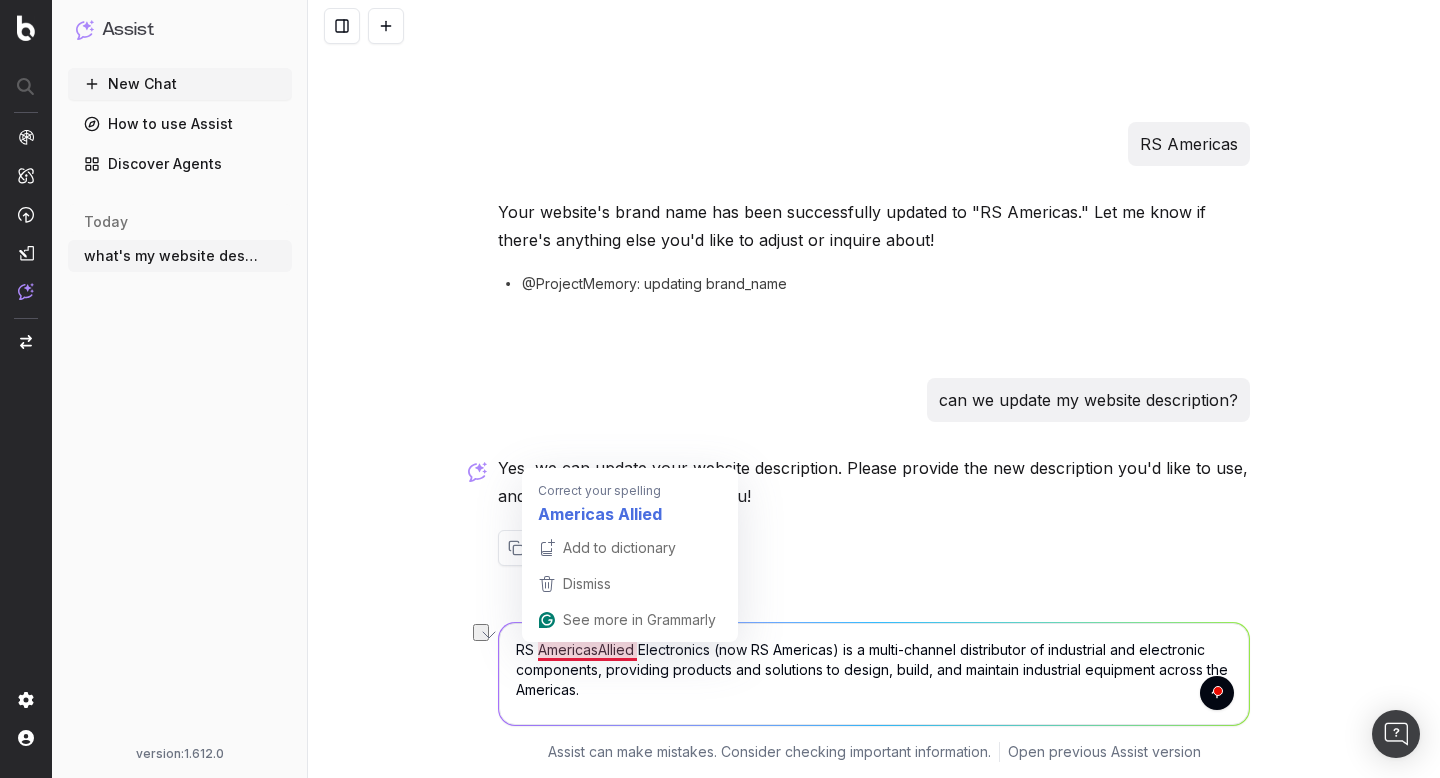drag, startPoint x: 710, startPoint y: 650, endPoint x: 599, endPoint y: 649, distance: 111.0045 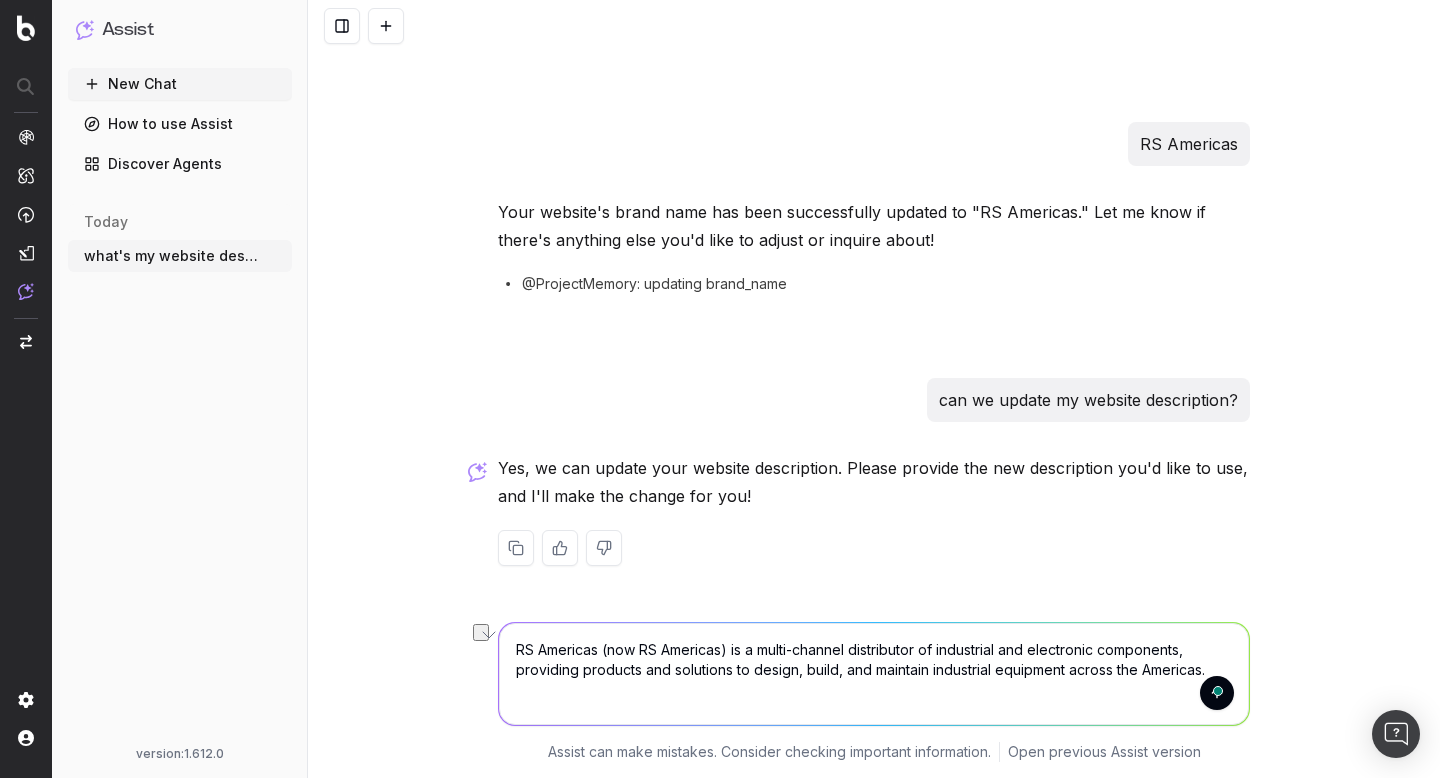 drag, startPoint x: 724, startPoint y: 651, endPoint x: 611, endPoint y: 651, distance: 113 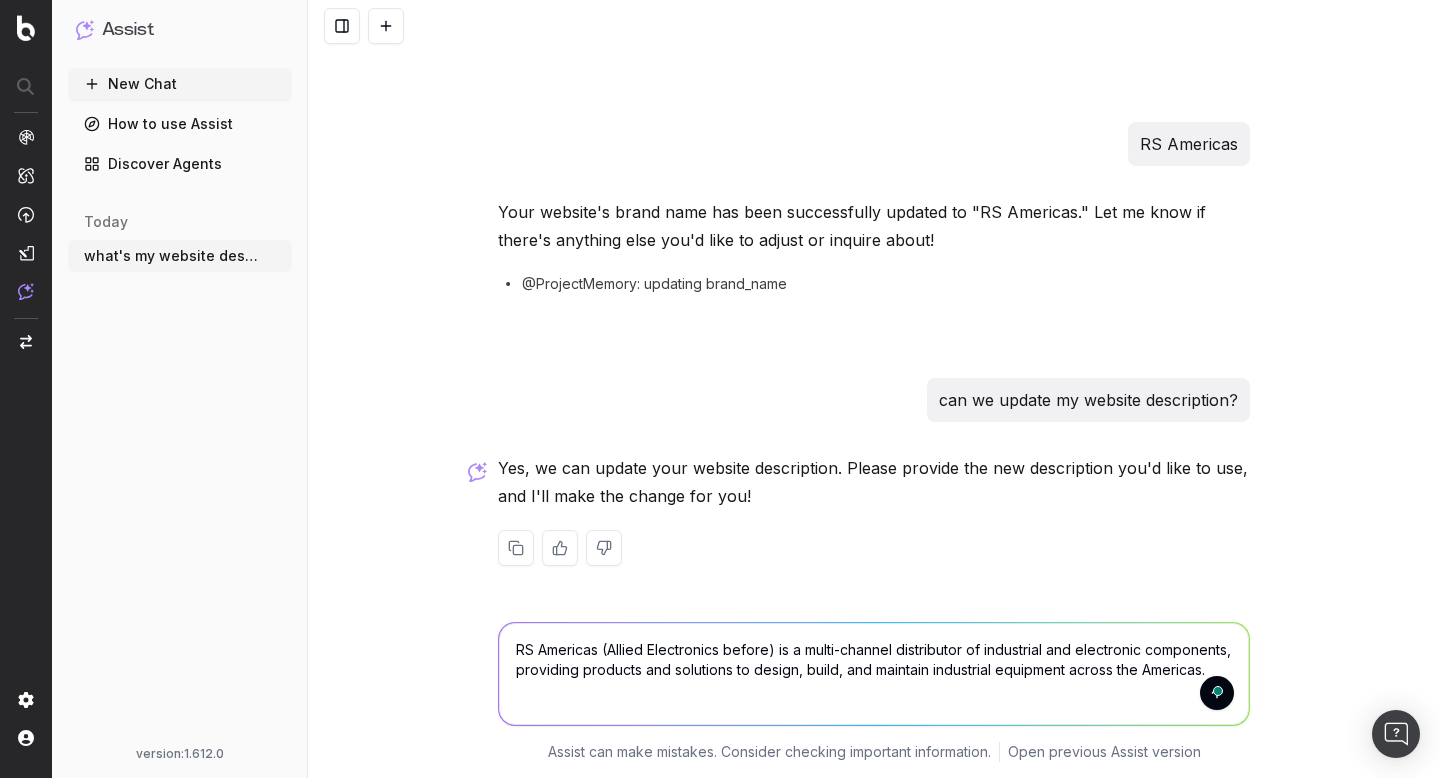 click on "RS Americas (Allied Electronics before) is a multi-channel distributor of industrial and electronic components, providing products and solutions to design, build, and maintain industrial equipment across the Americas." at bounding box center (874, 674) 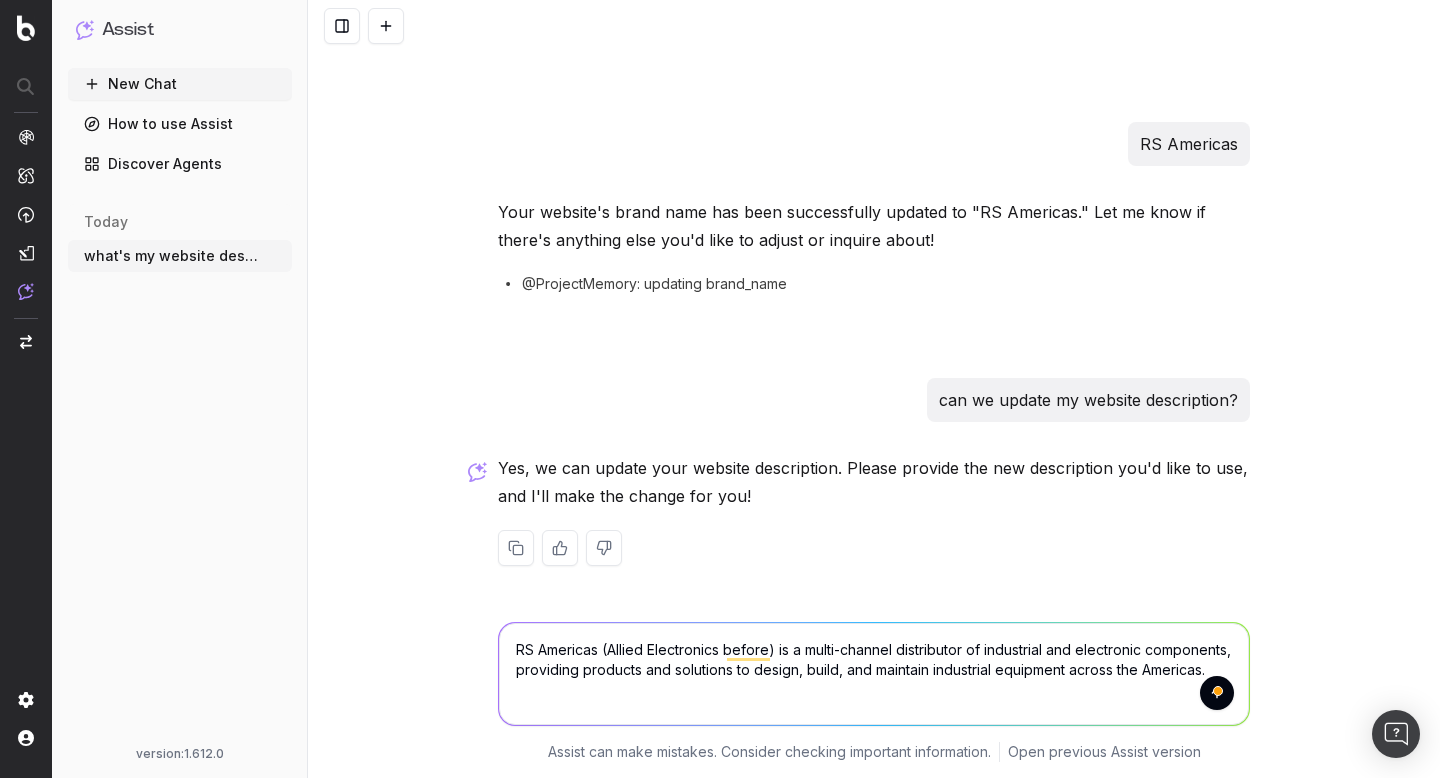 drag, startPoint x: 692, startPoint y: 685, endPoint x: 459, endPoint y: 624, distance: 240.85265 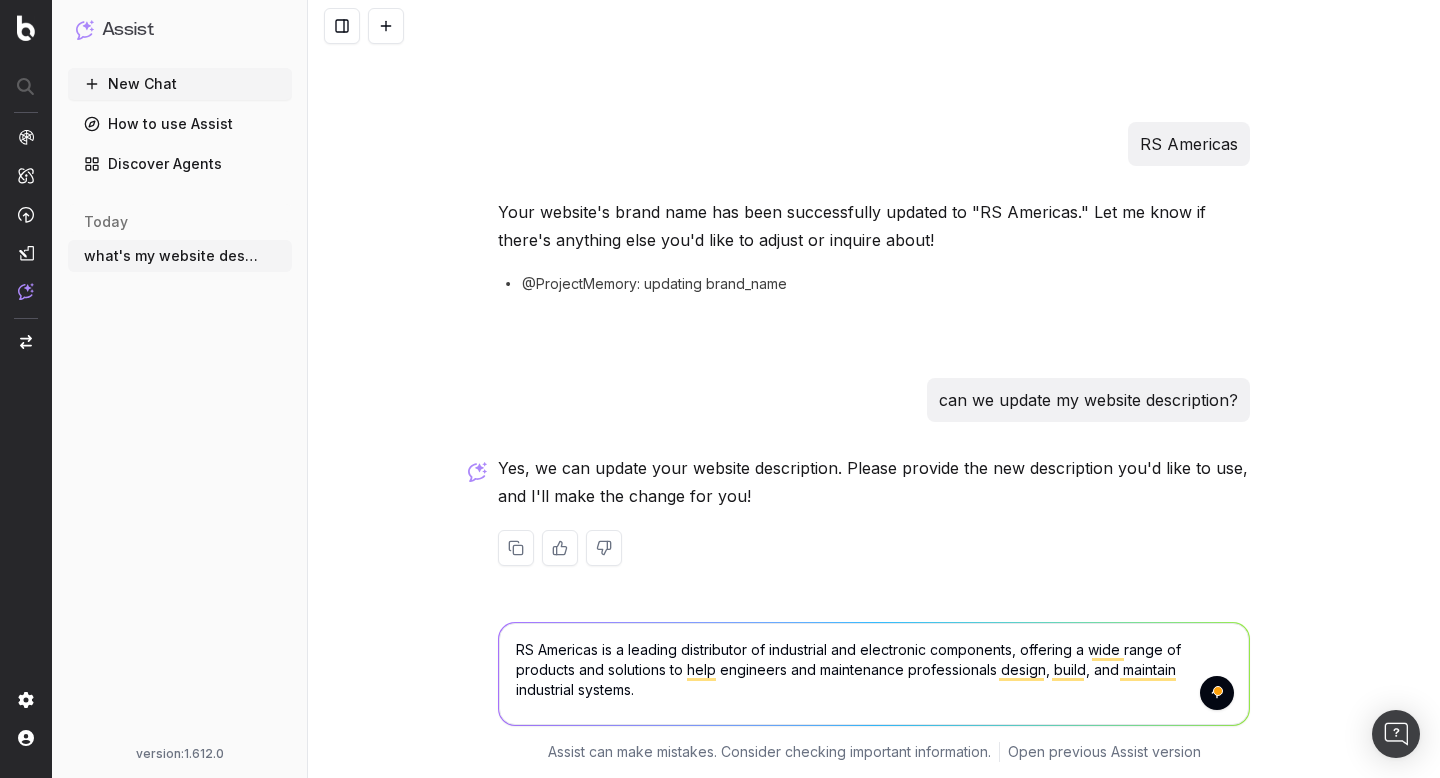 type on "RS Americas is a leading distributor of industrial and electronic components, offering a wide range of products and solutions to help engineers and maintenance professionals design, build, and maintain industrial systems." 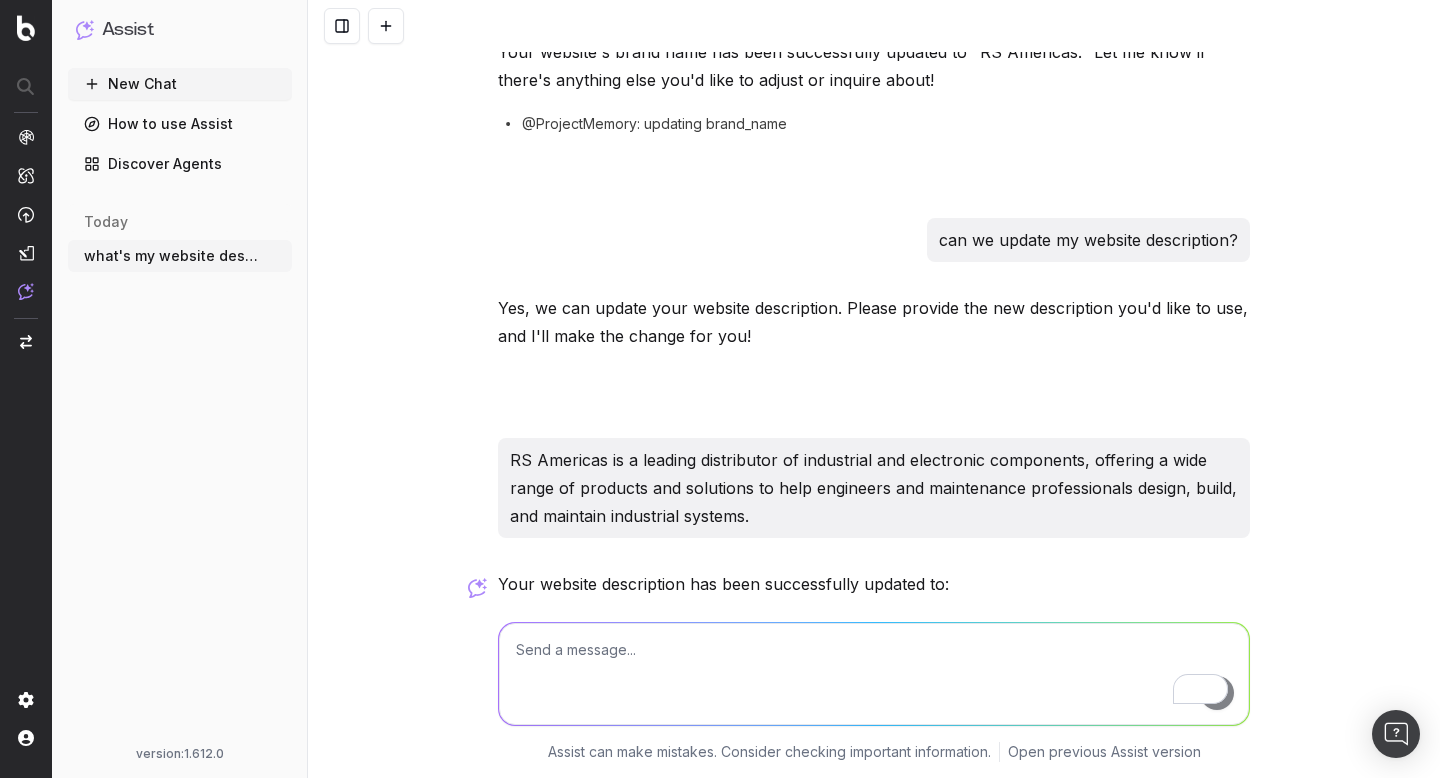 scroll, scrollTop: 1734, scrollLeft: 0, axis: vertical 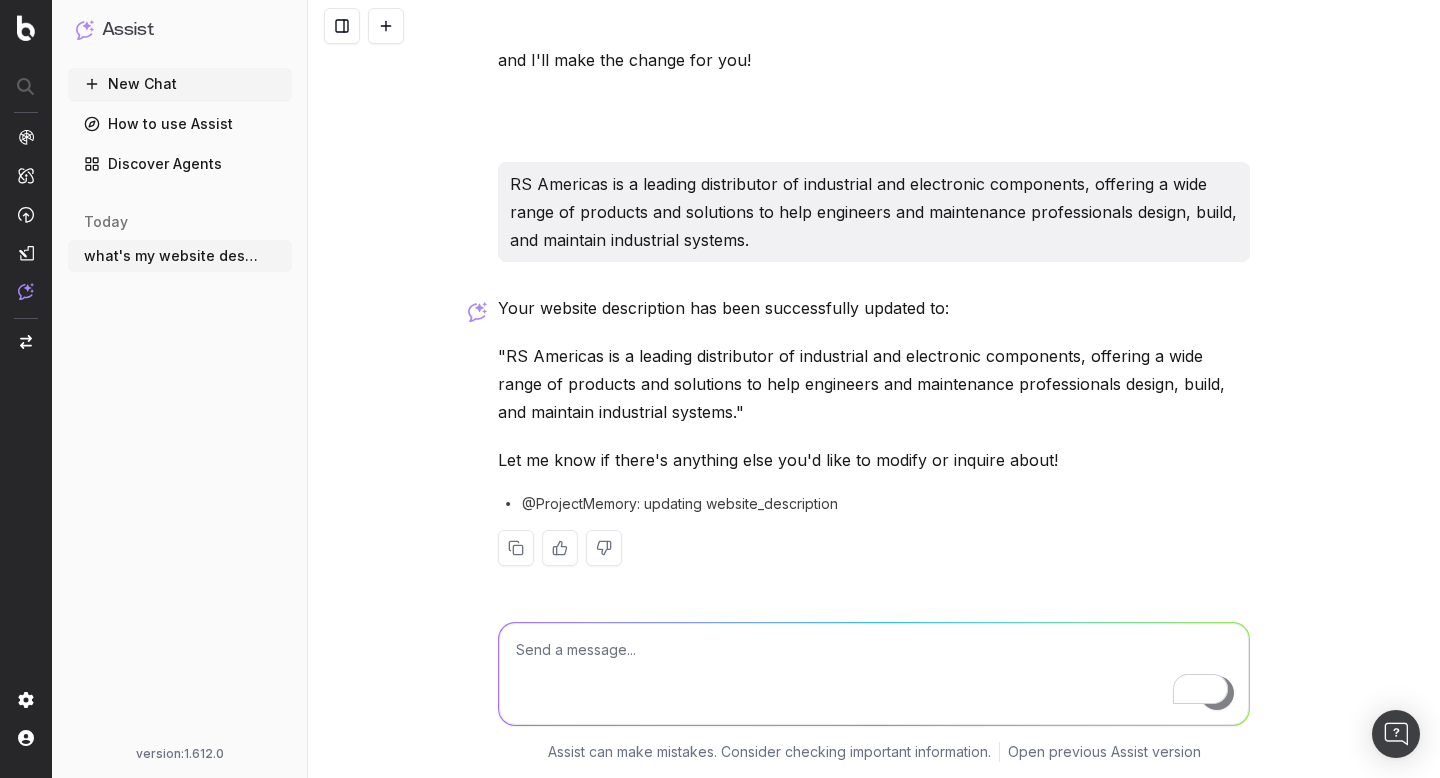 click at bounding box center (874, 674) 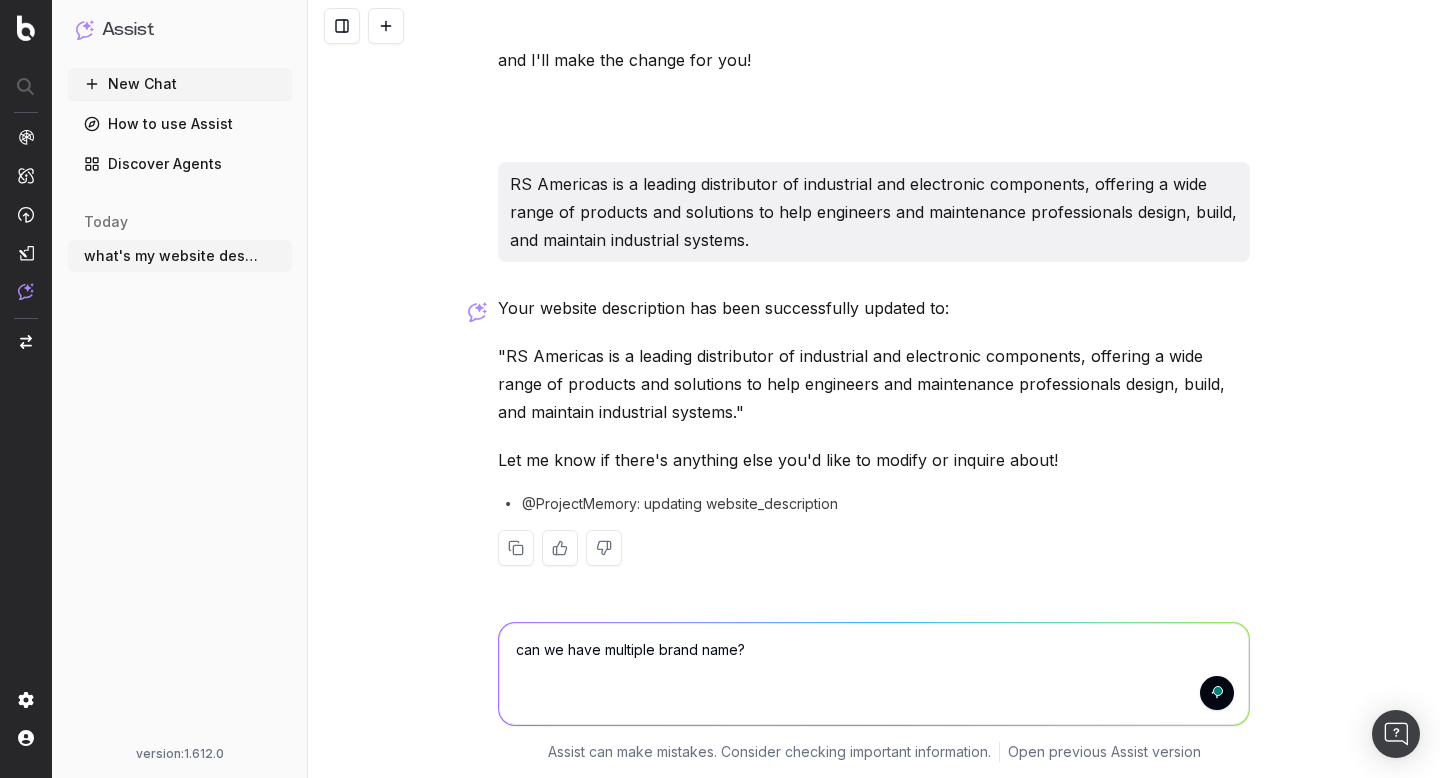 type on "can we have multiple brand name?" 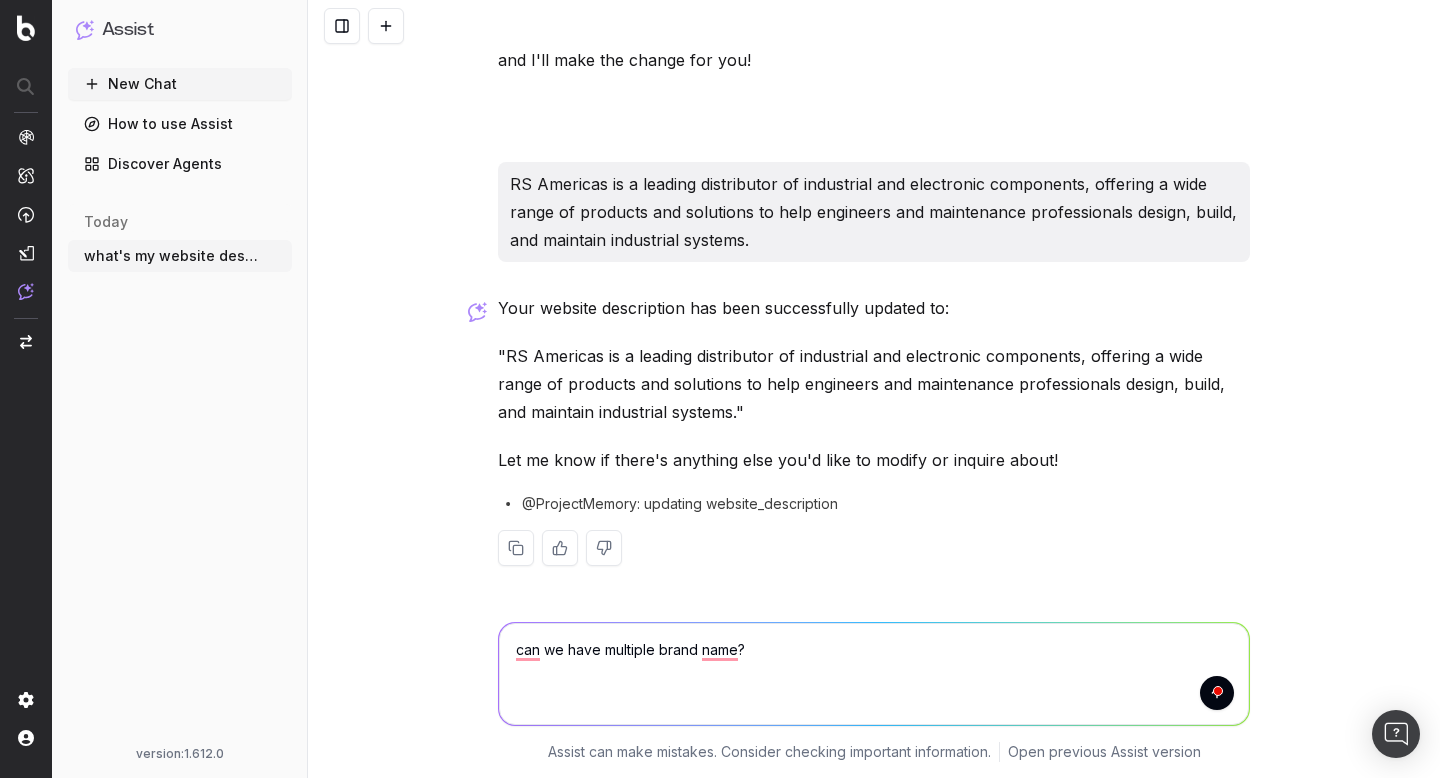 type 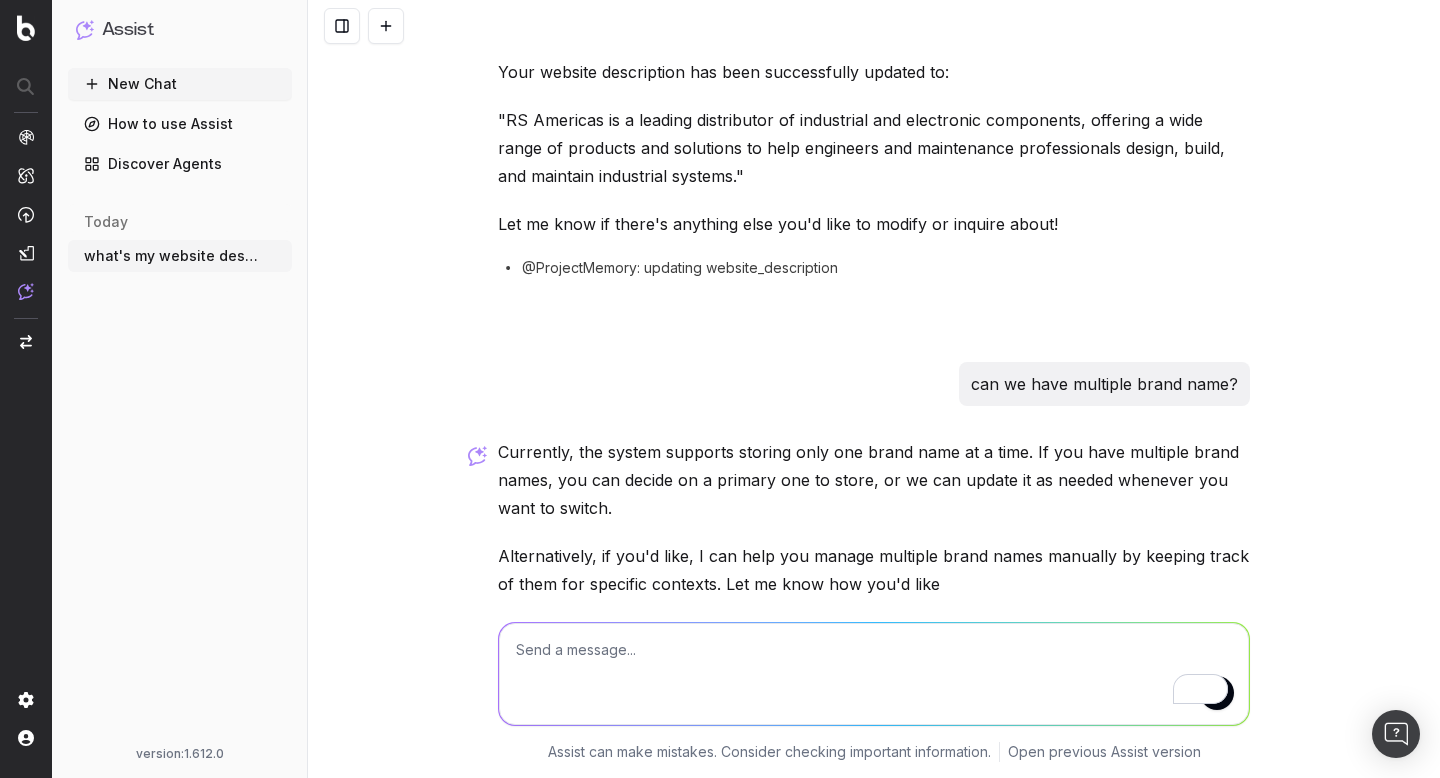 scroll, scrollTop: 2058, scrollLeft: 0, axis: vertical 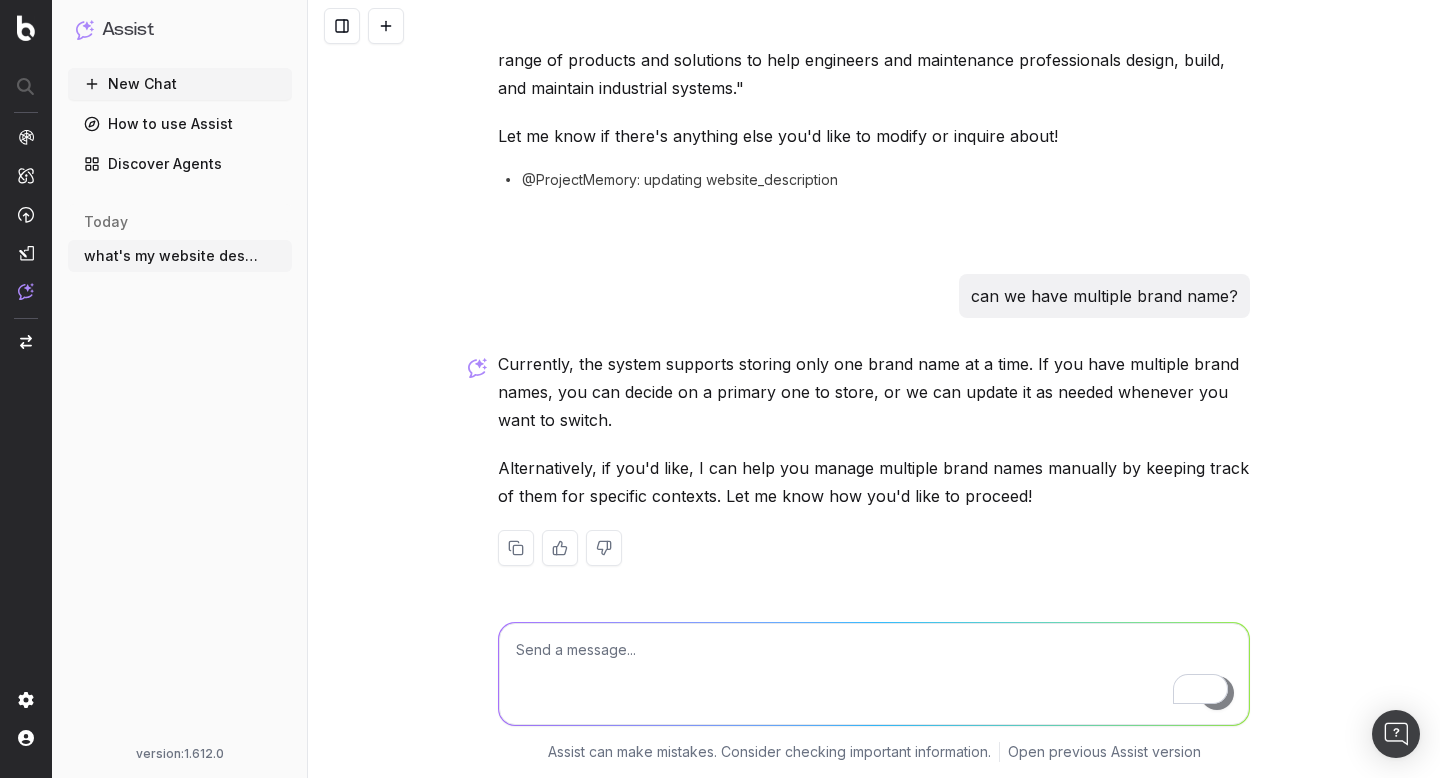 click 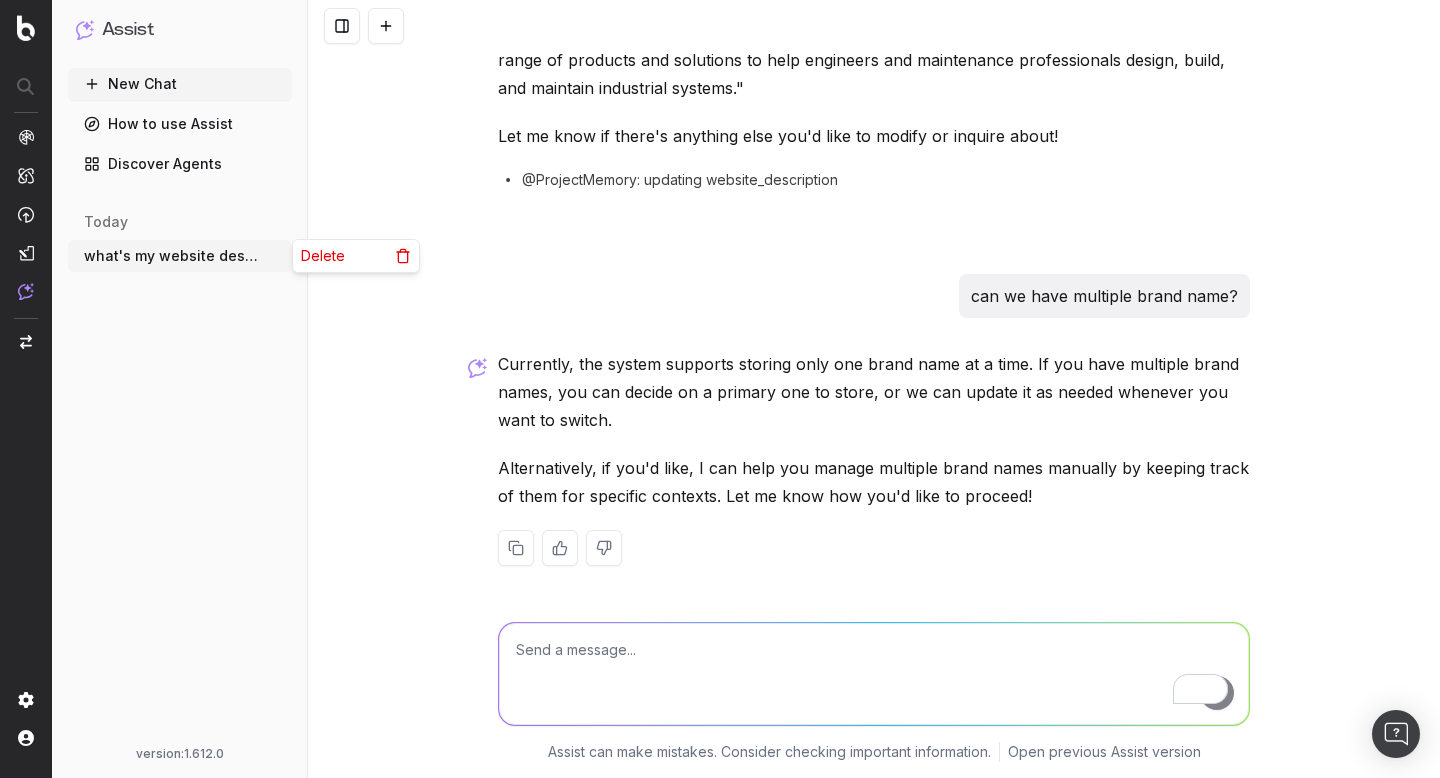 click on "Delete" at bounding box center [323, 256] 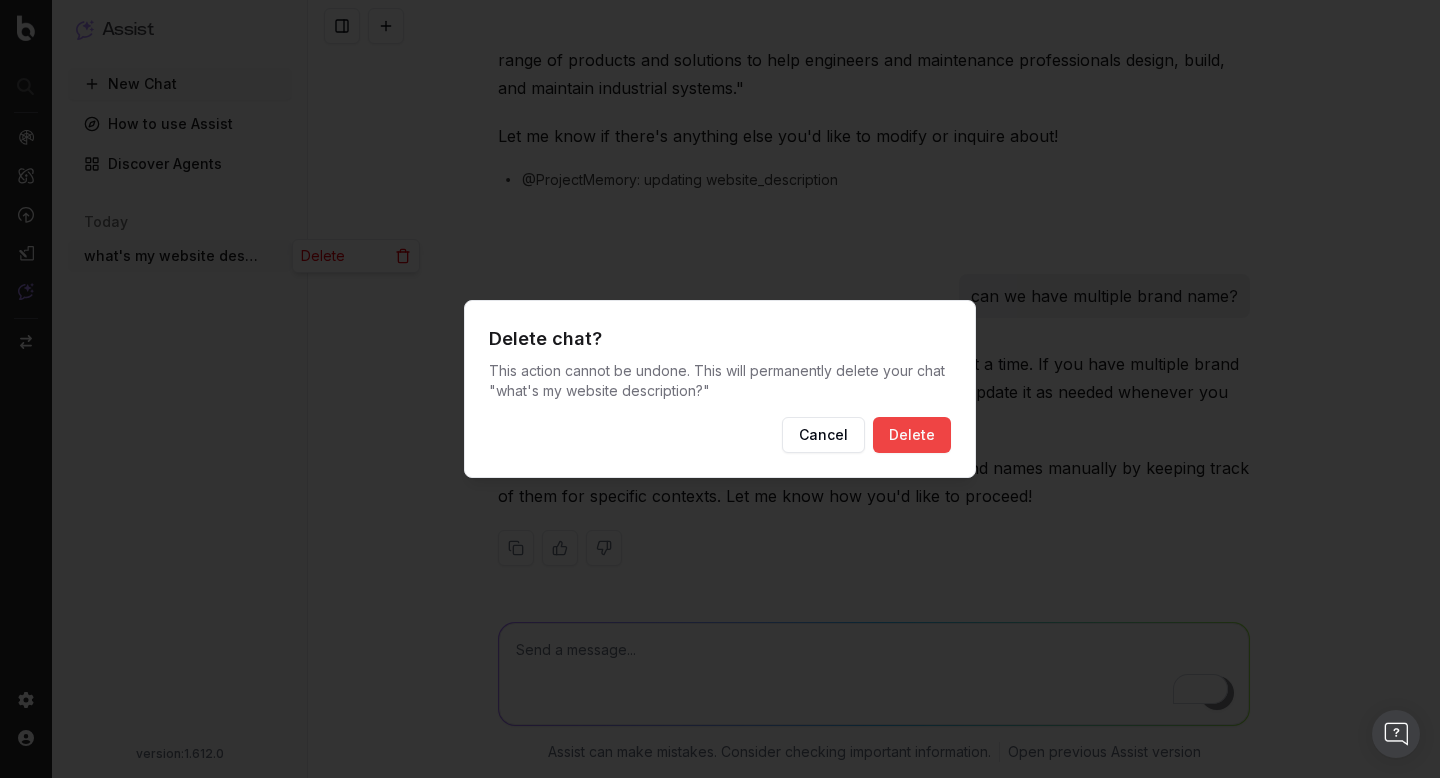 click on "Delete" at bounding box center [912, 435] 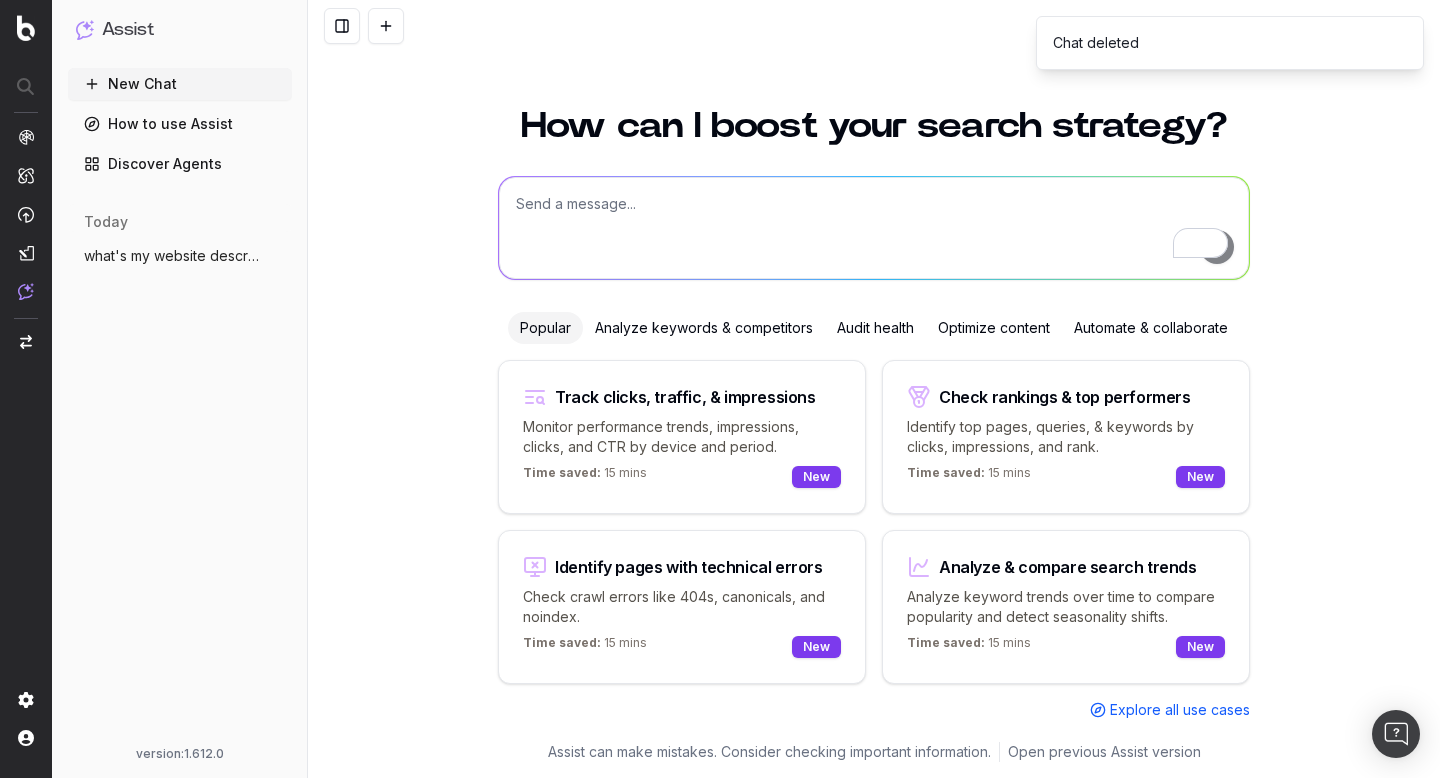 scroll, scrollTop: 0, scrollLeft: 0, axis: both 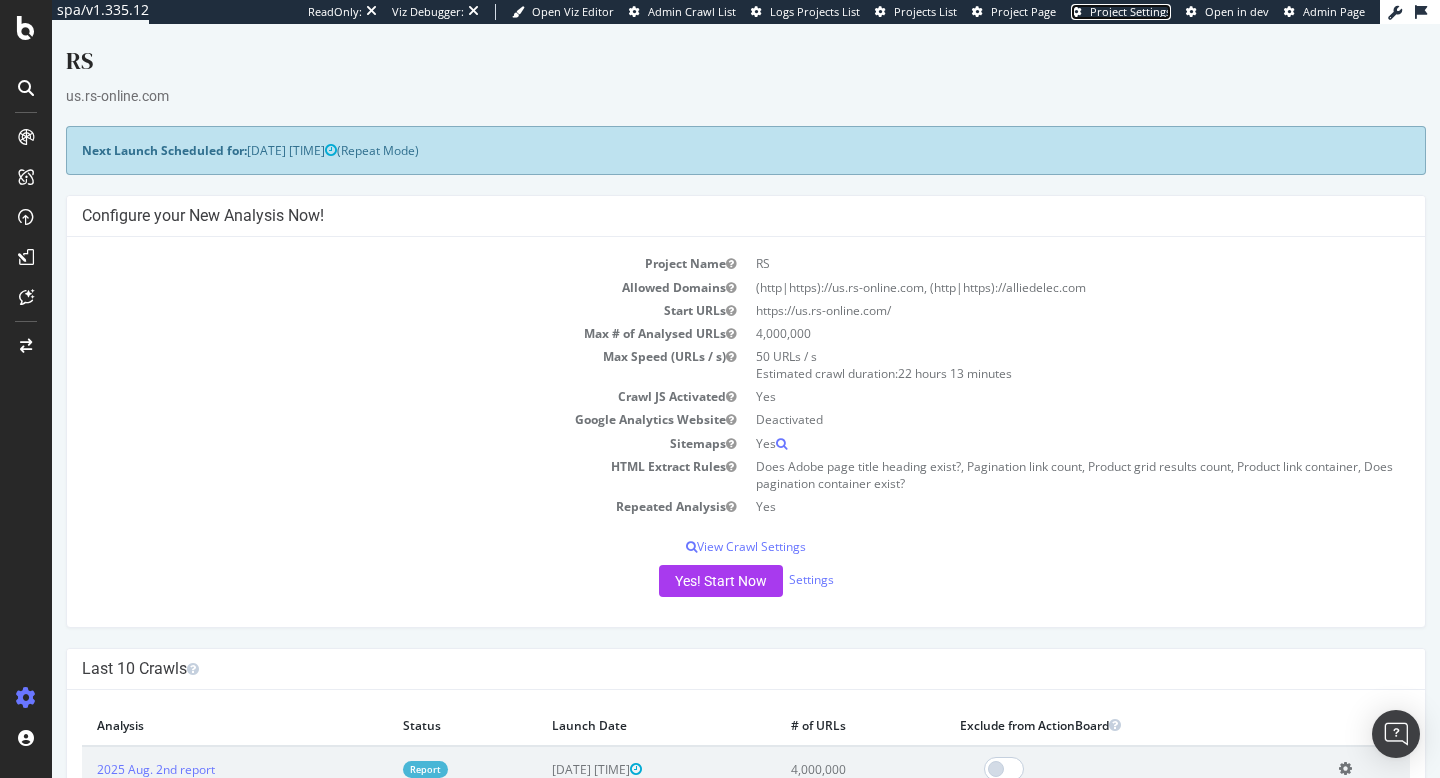 click on "Project Settings" at bounding box center (1130, 11) 